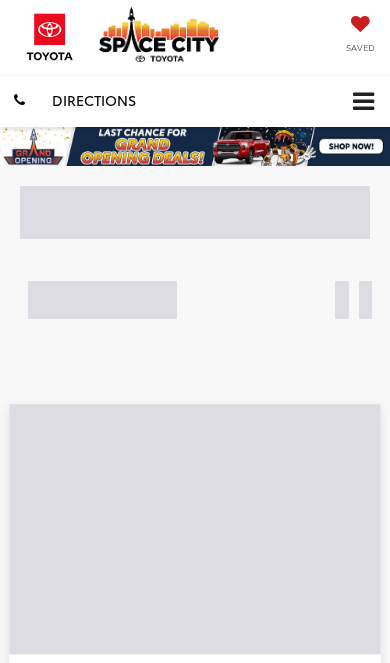 scroll, scrollTop: 0, scrollLeft: 0, axis: both 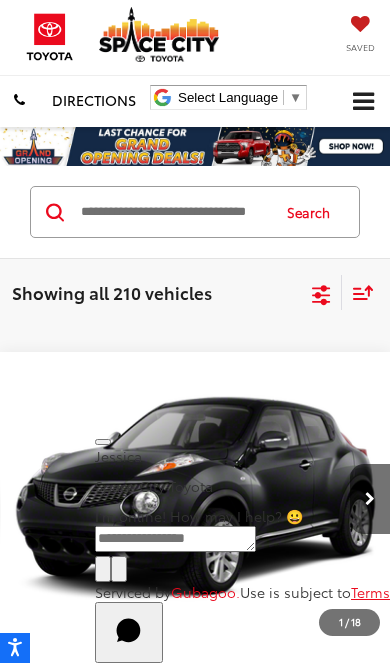 click at bounding box center (173, 212) 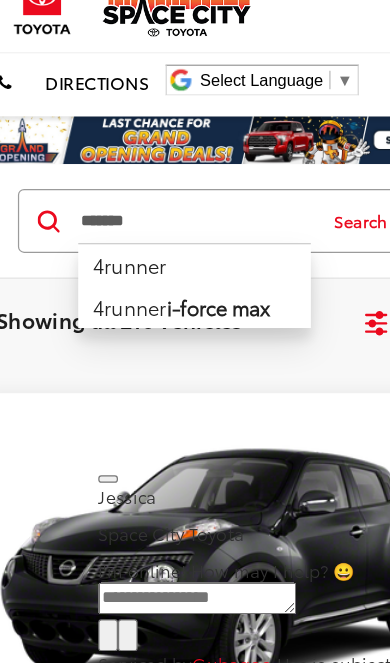 click on "4runner" at bounding box center [173, 247] 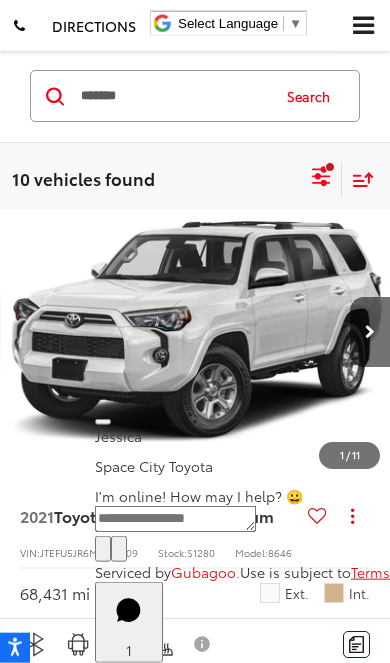 scroll, scrollTop: 0, scrollLeft: 0, axis: both 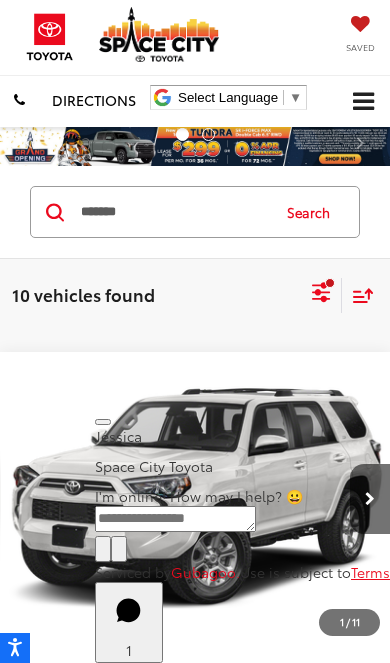 click on "*******" at bounding box center (173, 212) 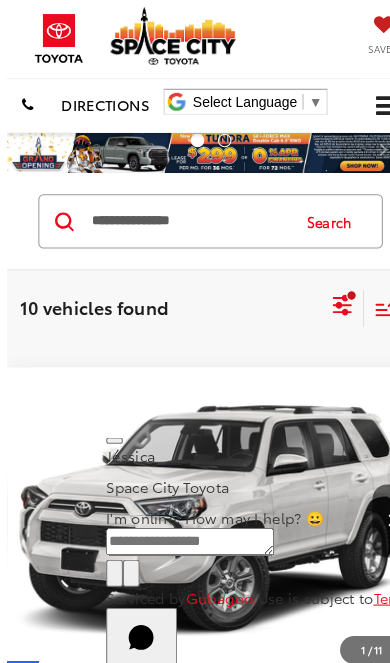 click on "Search" at bounding box center [313, 212] 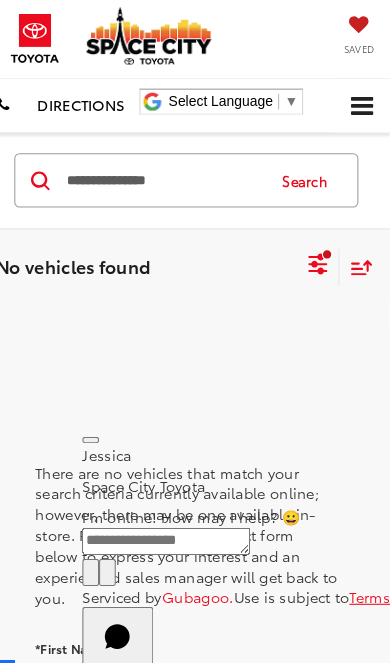 click on "**********" at bounding box center [173, 173] 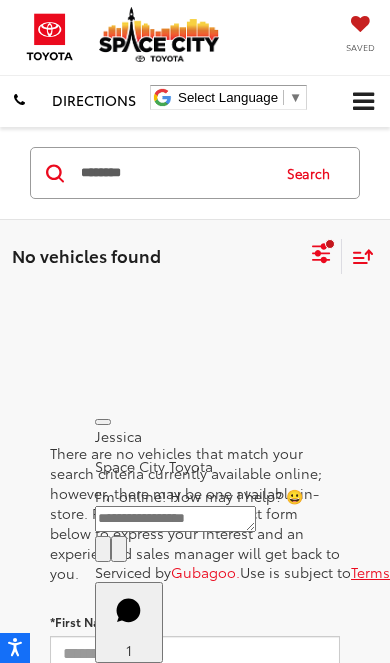 click on "Search" at bounding box center (313, 173) 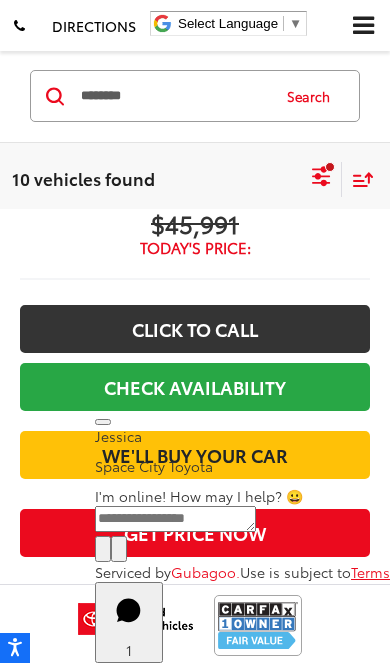 scroll, scrollTop: 9738, scrollLeft: 0, axis: vertical 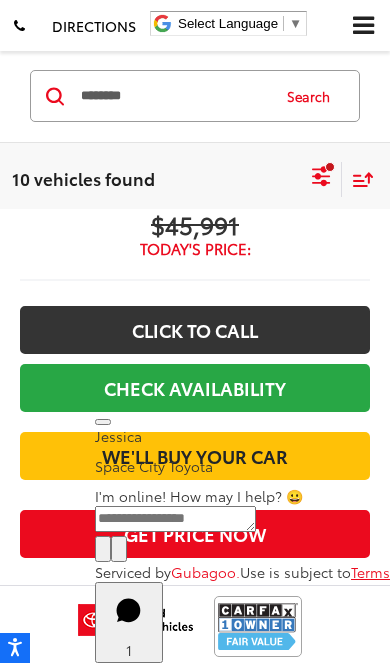 click at bounding box center (370, -222) 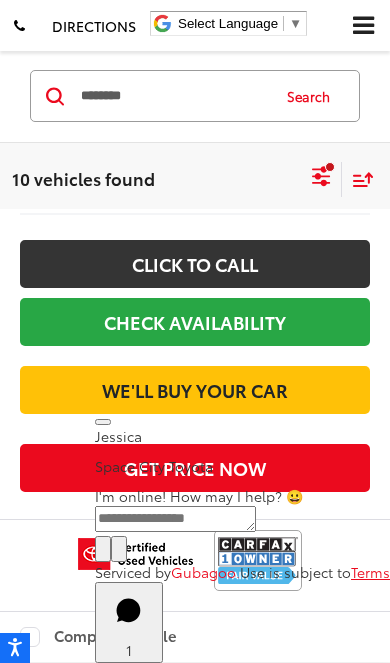 scroll, scrollTop: 9831, scrollLeft: 0, axis: vertical 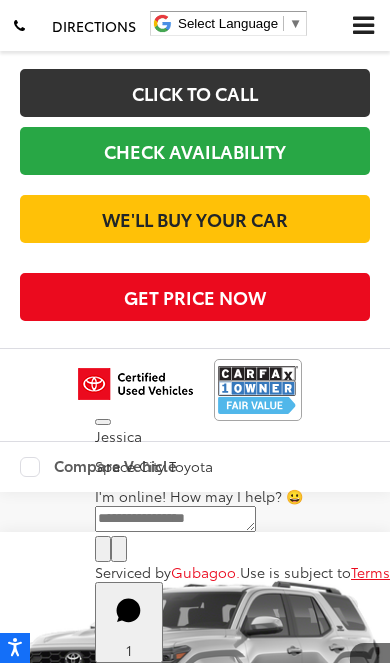 click at bounding box center [196, -390] 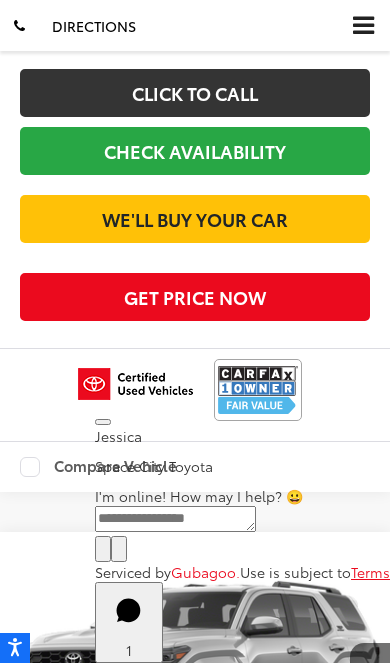 scroll, scrollTop: 9831, scrollLeft: 0, axis: vertical 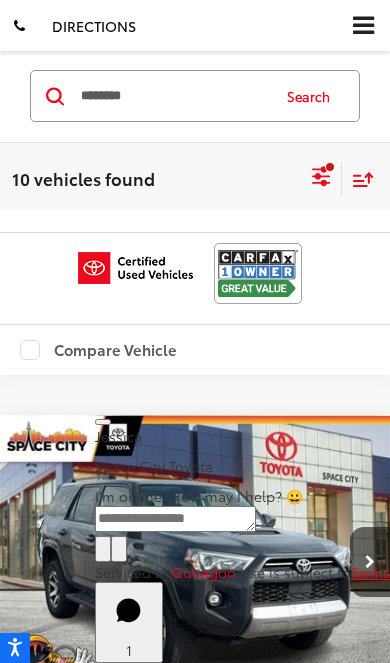 click on "*******" at bounding box center [173, 96] 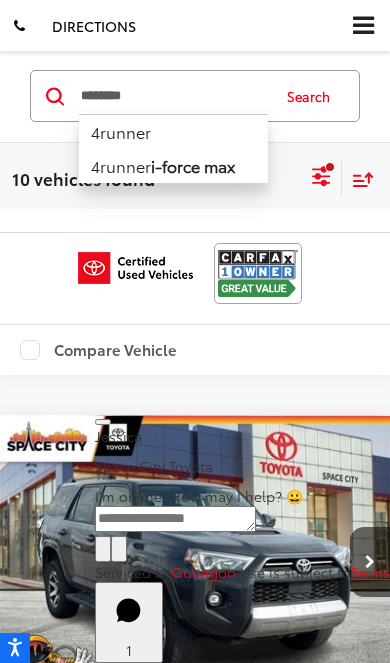 scroll, scrollTop: 8871, scrollLeft: 0, axis: vertical 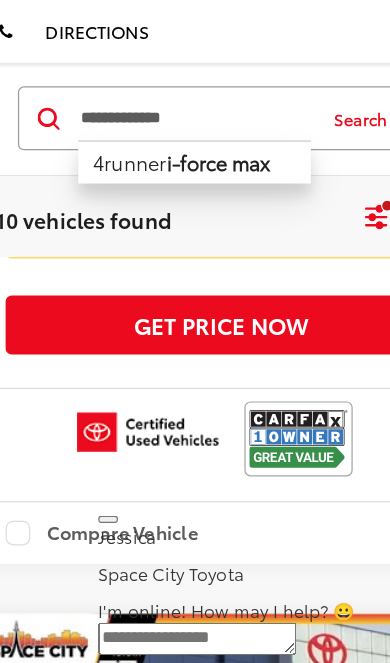 click on "Search" at bounding box center [313, 96] 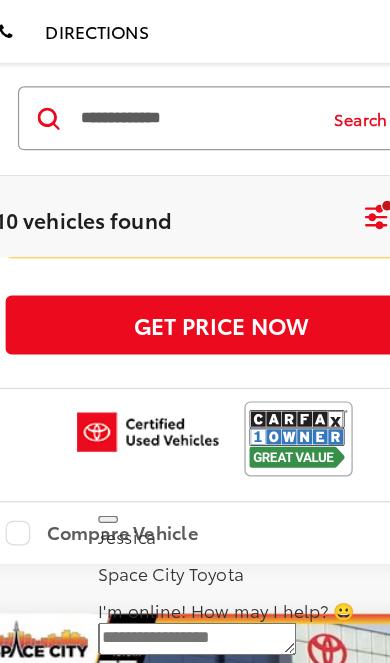 click on "Search" at bounding box center (313, 96) 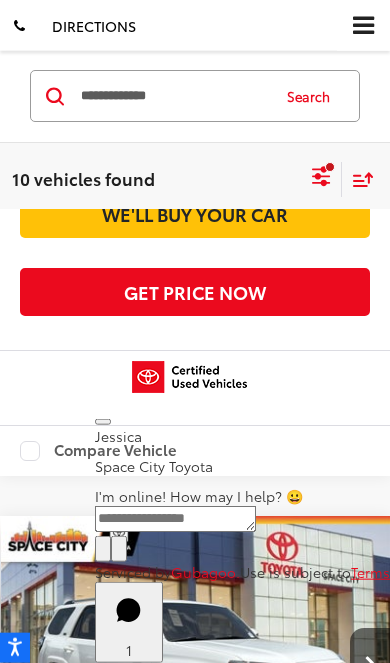 scroll, scrollTop: 0, scrollLeft: 0, axis: both 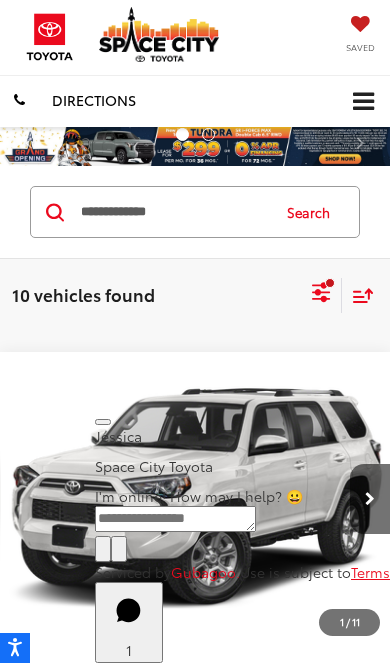 click on "Search" at bounding box center (313, 212) 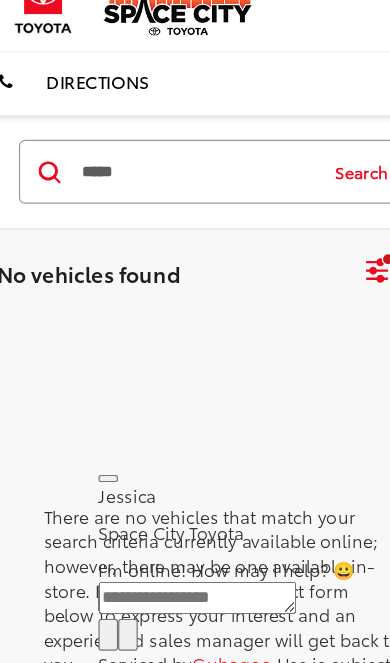 click on "Search" at bounding box center (313, 173) 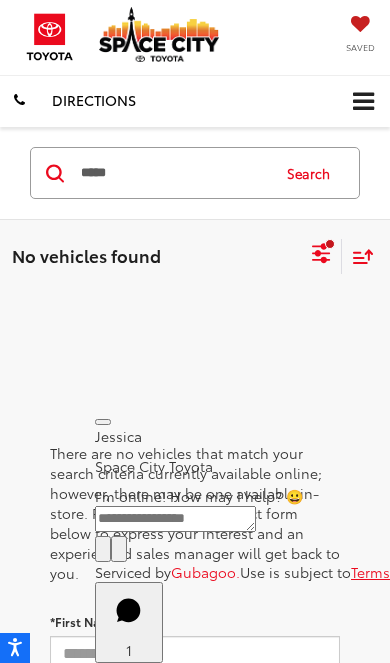 click on "Search" at bounding box center [313, 173] 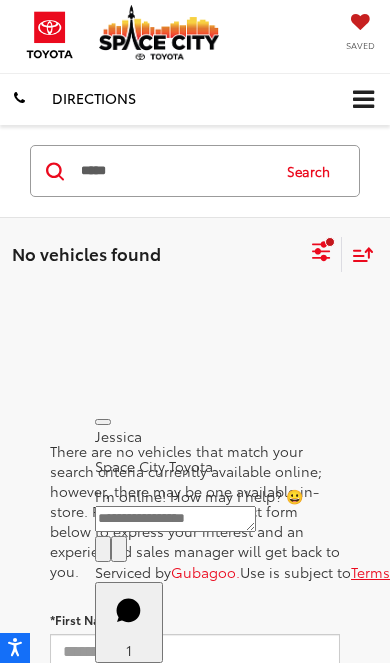 scroll, scrollTop: 0, scrollLeft: 0, axis: both 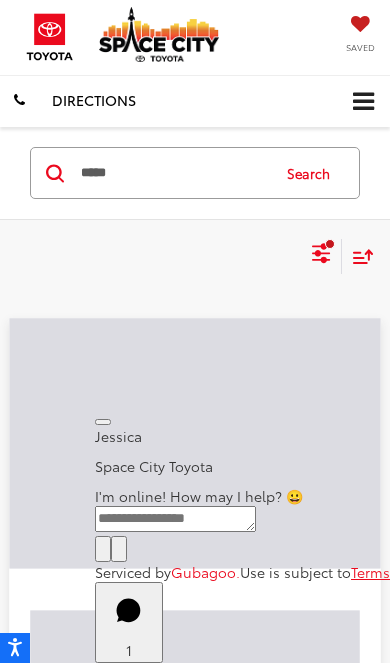 click on "Search" at bounding box center (313, 173) 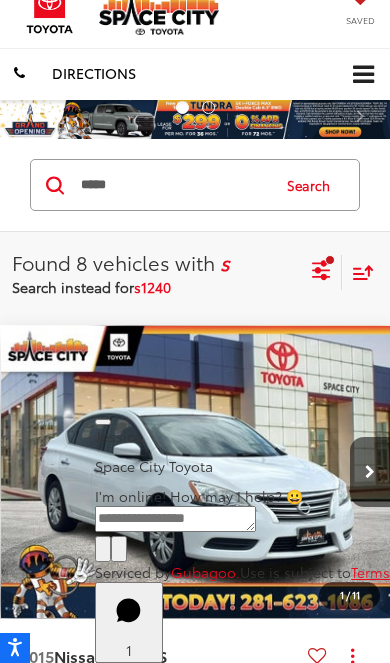 scroll, scrollTop: 0, scrollLeft: 0, axis: both 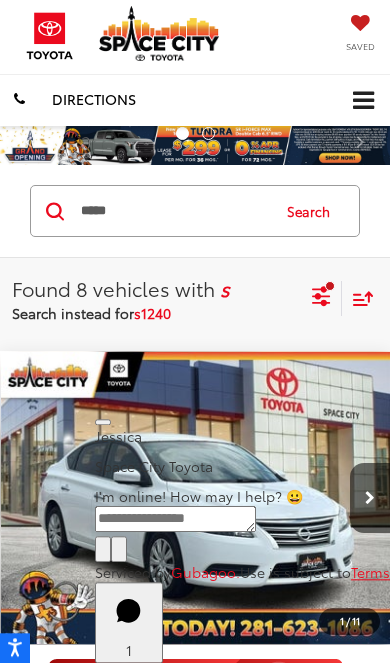 click on "*****" at bounding box center [173, 211] 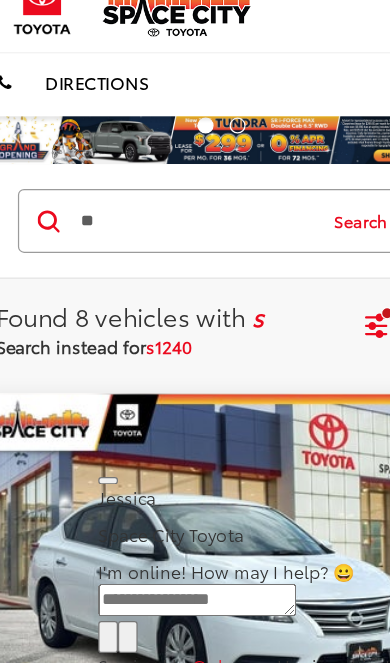type on "*" 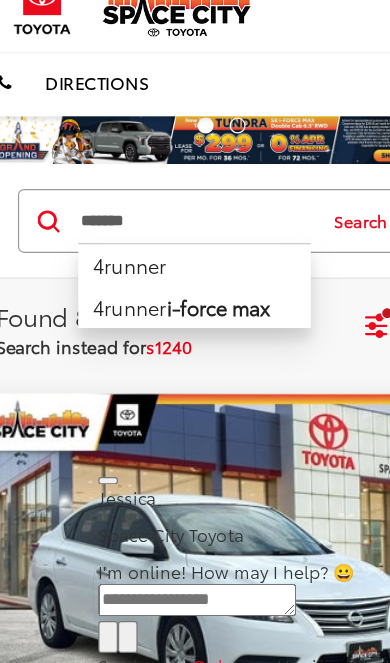 type on "*******" 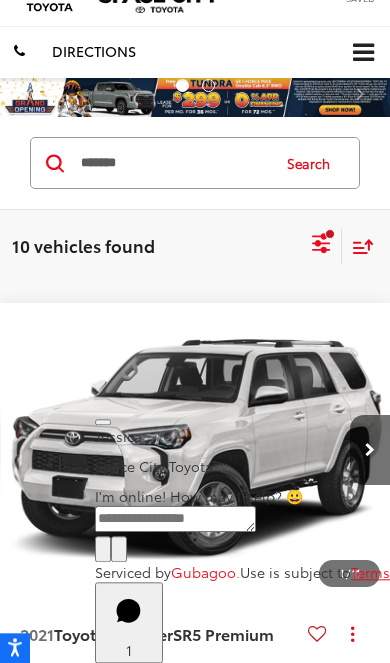 scroll, scrollTop: 0, scrollLeft: 0, axis: both 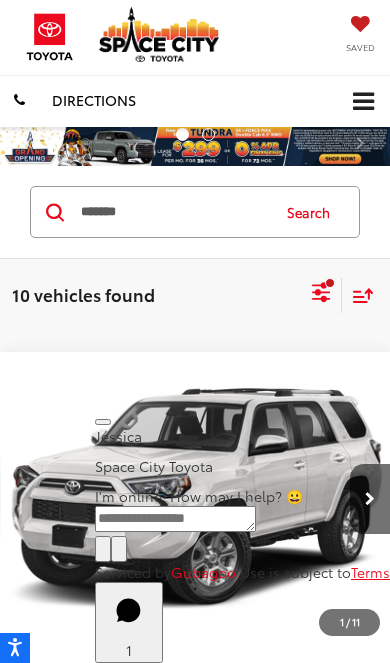 click 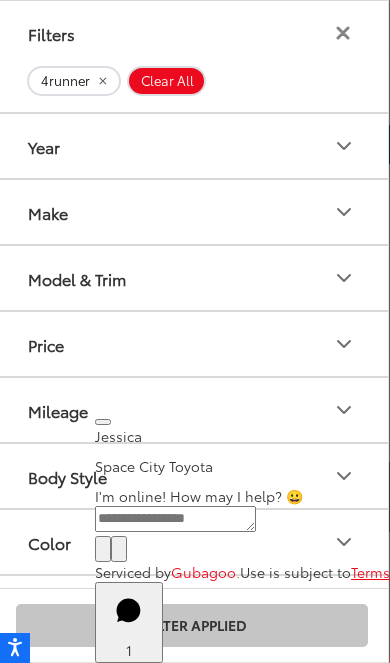 scroll, scrollTop: 75, scrollLeft: 0, axis: vertical 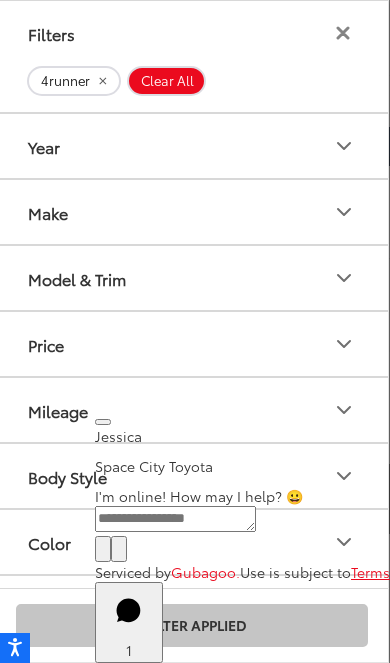 click on "Jessica Space City Toyota I'm online! How may I help? 😀" at bounding box center [242, 456] 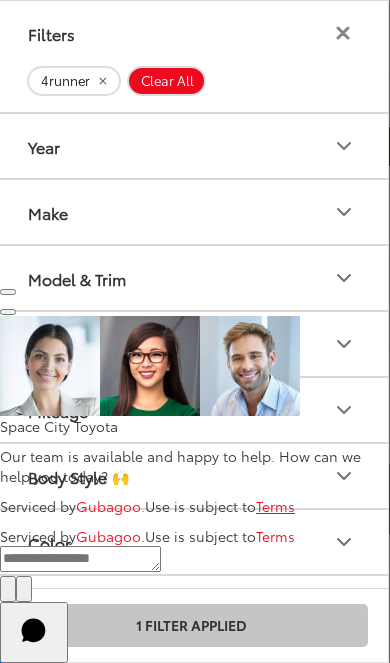 scroll, scrollTop: 82, scrollLeft: 0, axis: vertical 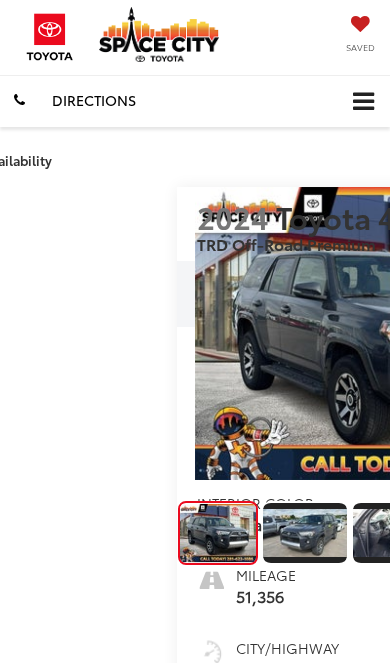 click at bounding box center [583, 334] 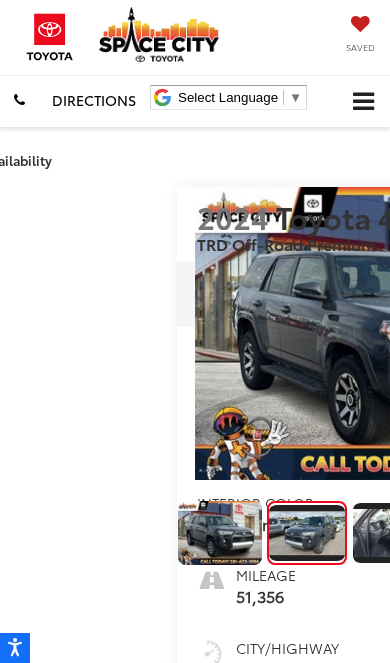 click at bounding box center [583, 334] 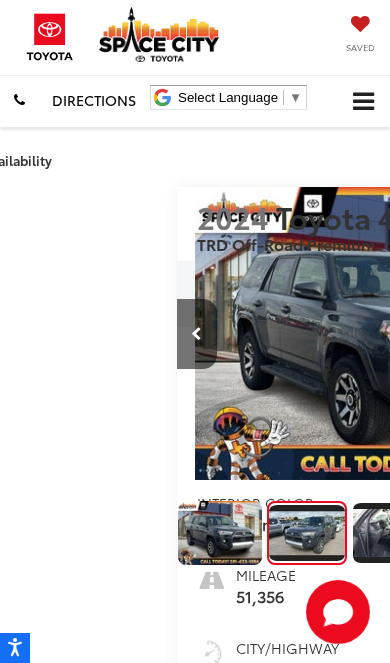 scroll, scrollTop: 0, scrollLeft: 412, axis: horizontal 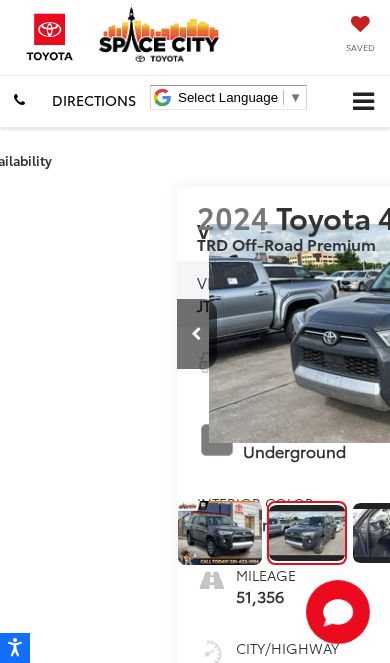 click at bounding box center (583, 334) 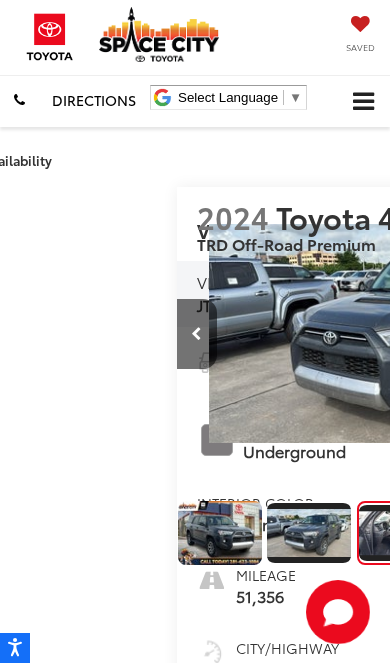 scroll, scrollTop: 0, scrollLeft: 780, axis: horizontal 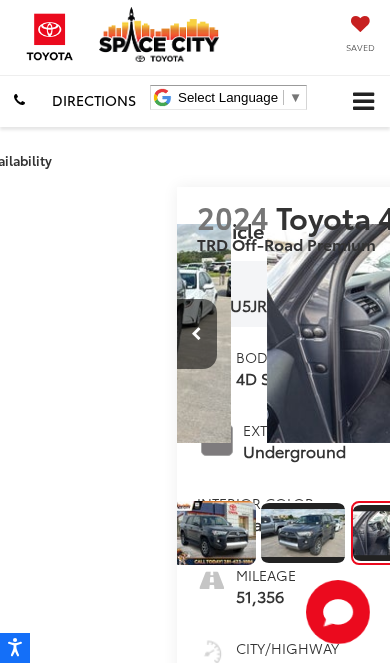 click at bounding box center [583, 334] 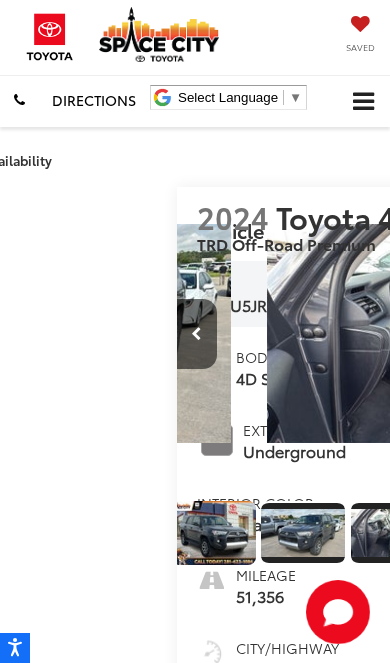 scroll, scrollTop: 0, scrollLeft: 32, axis: horizontal 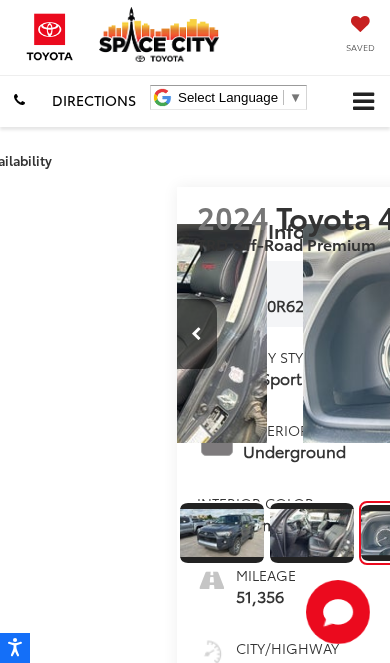 click at bounding box center [583, 334] 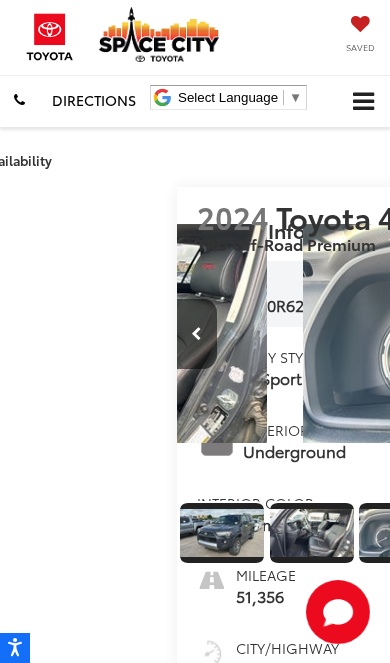 scroll, scrollTop: 0, scrollLeft: 159, axis: horizontal 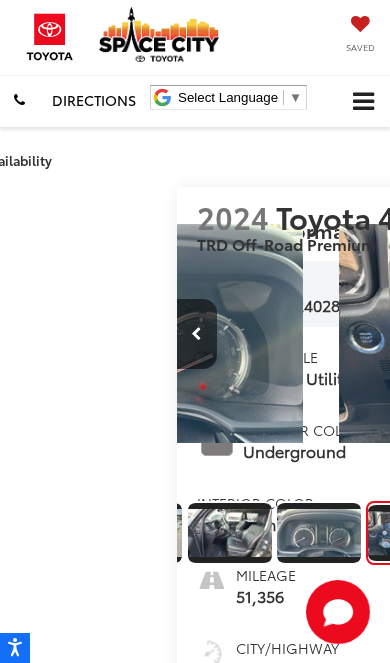 click at bounding box center (583, 334) 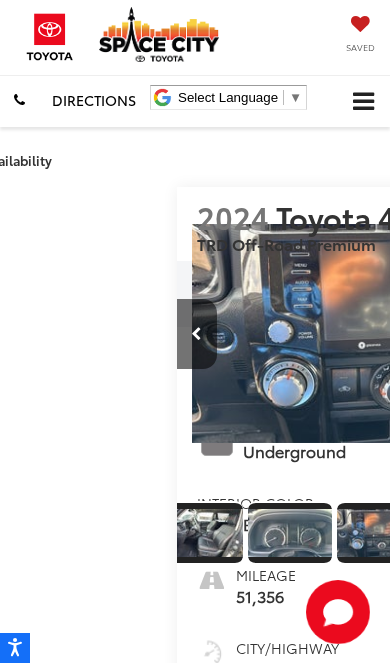 scroll, scrollTop: 0, scrollLeft: 243, axis: horizontal 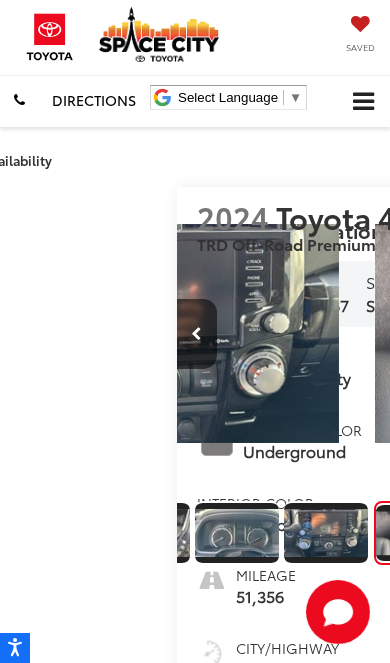 click at bounding box center (583, 334) 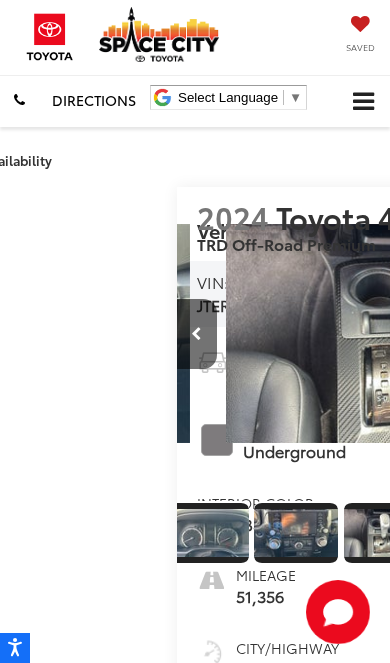 scroll, scrollTop: 0, scrollLeft: 320, axis: horizontal 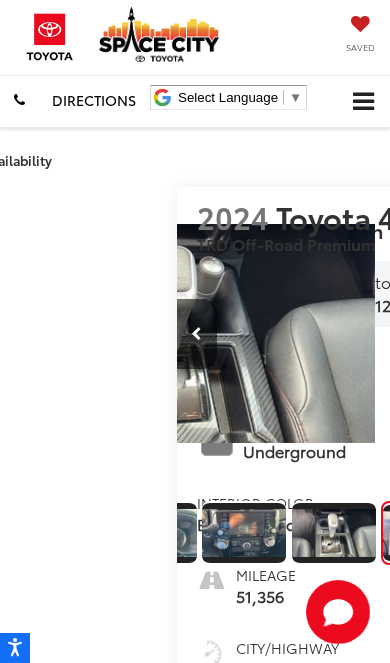 click at bounding box center (583, 334) 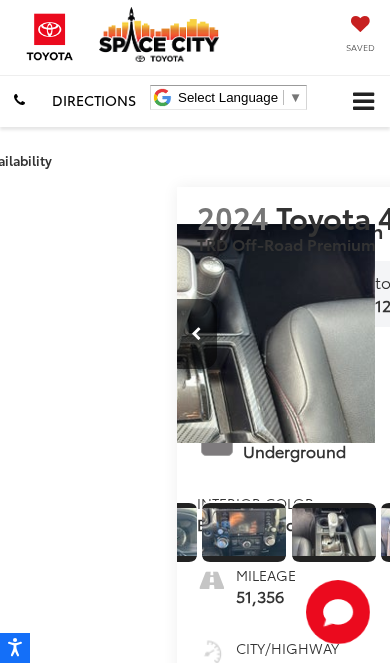 scroll, scrollTop: 0, scrollLeft: 2662, axis: horizontal 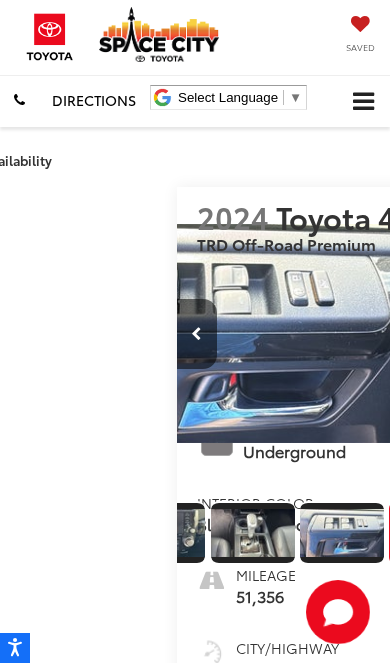 click at bounding box center (583, 334) 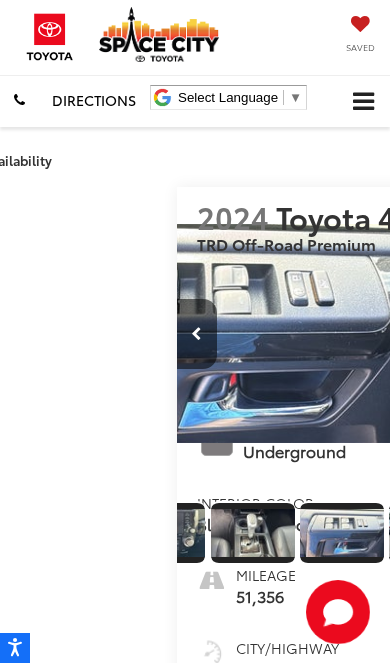 scroll, scrollTop: 0, scrollLeft: 3092, axis: horizontal 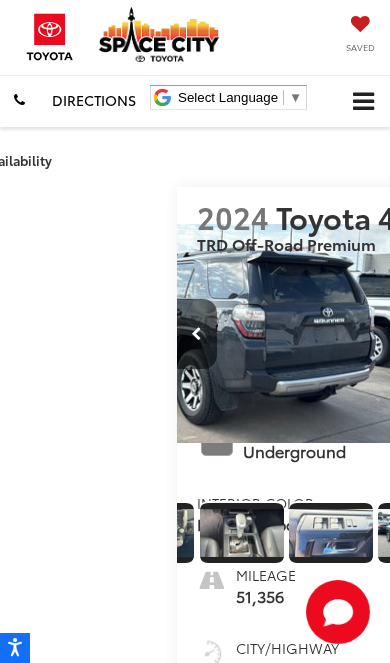 click at bounding box center [583, 334] 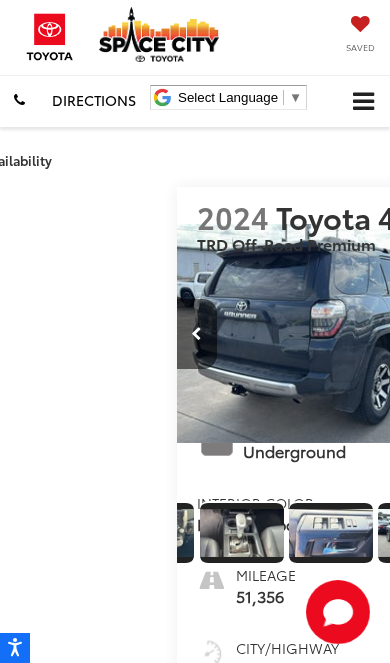 click at bounding box center (571, 333) 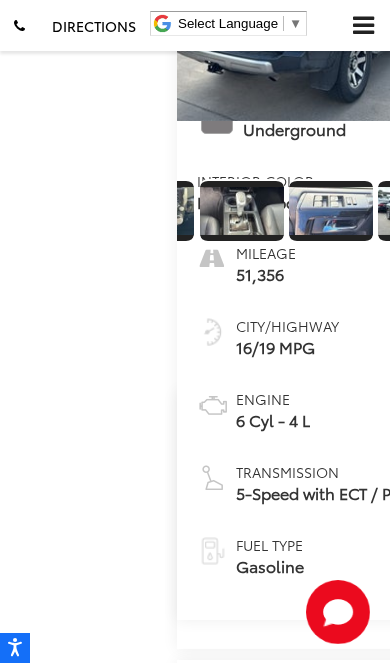 scroll, scrollTop: 256, scrollLeft: 0, axis: vertical 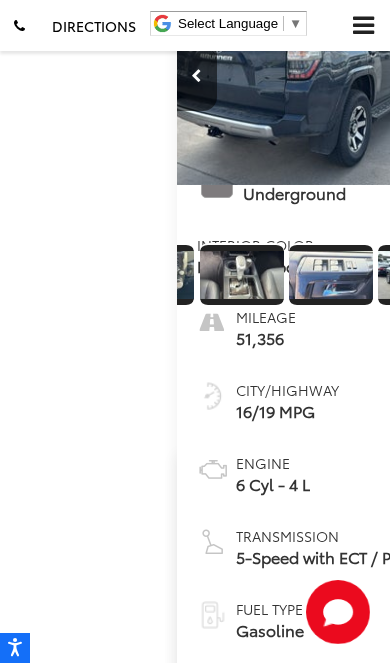 click on "$45,991" at bounding box center (390, 67) 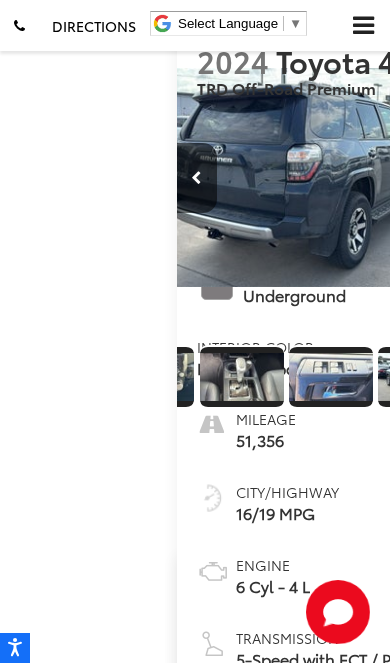 scroll, scrollTop: 0, scrollLeft: 0, axis: both 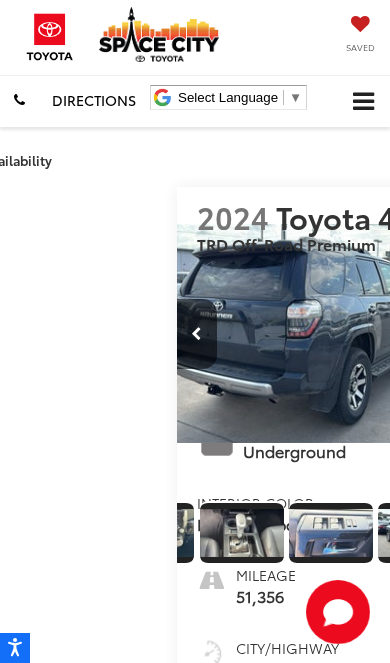 click at bounding box center [197, 334] 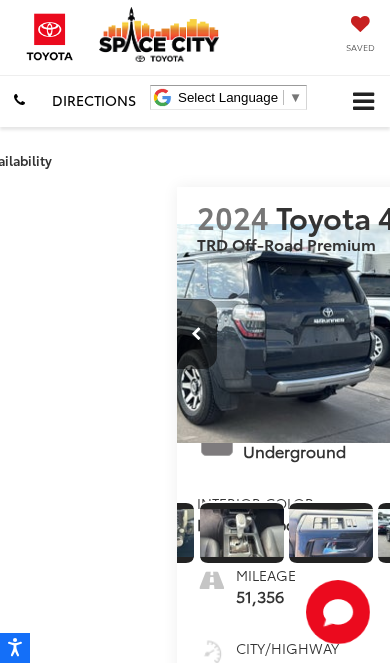 click at bounding box center [197, 334] 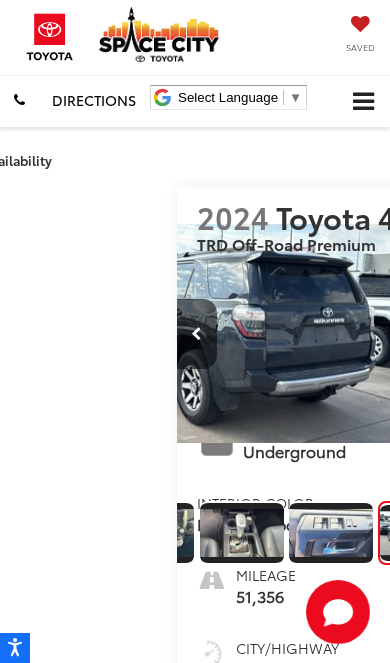 scroll, scrollTop: 0, scrollLeft: 2851, axis: horizontal 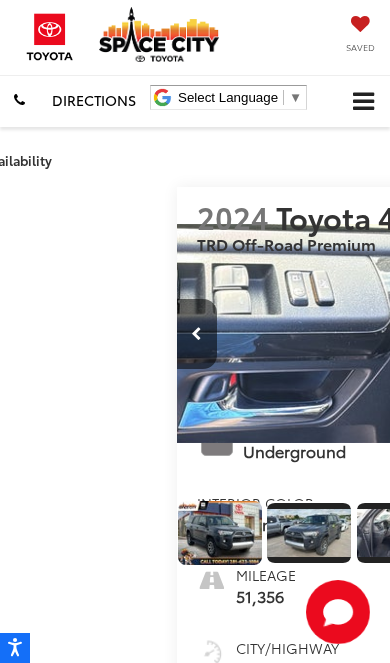 click at bounding box center (220, 533) 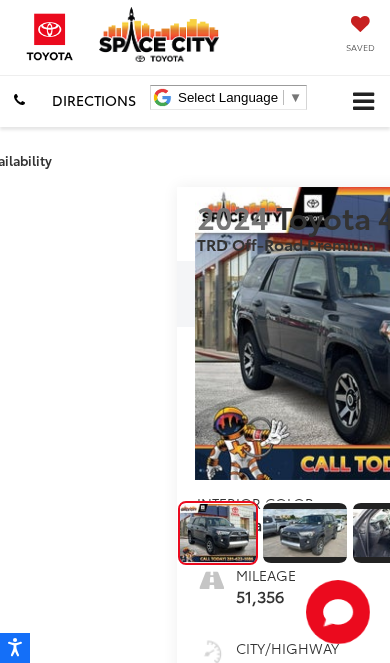 click at bounding box center (583, 334) 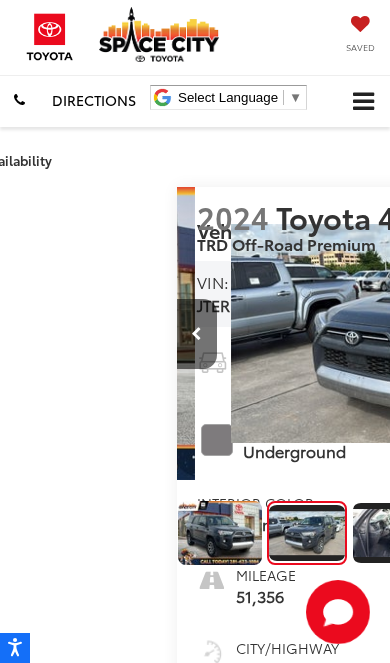 click at bounding box center [583, 334] 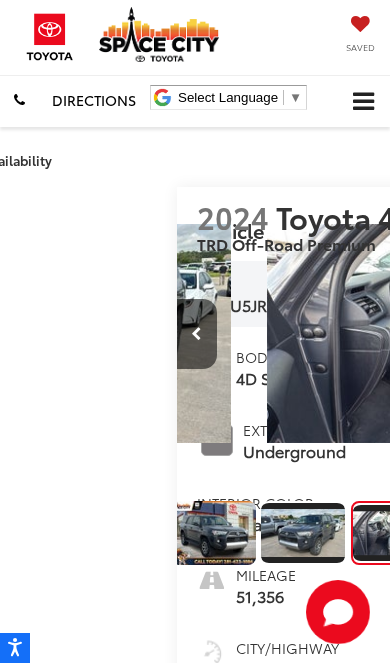 click at bounding box center (583, 334) 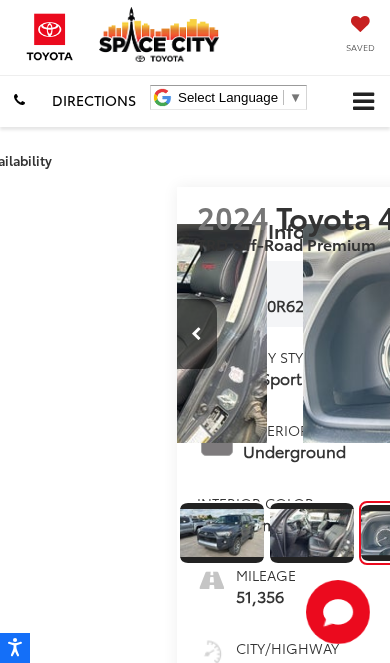 click at bounding box center [583, 334] 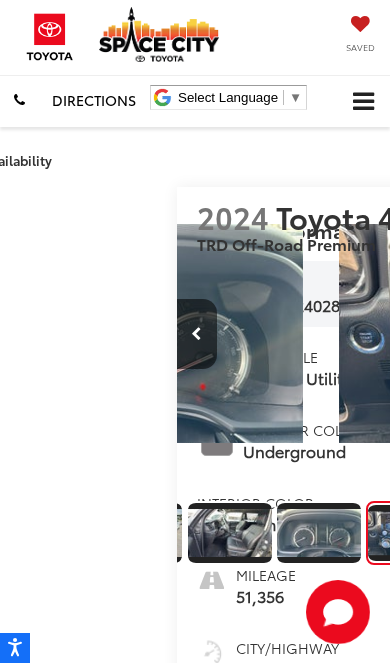 click at bounding box center (583, 334) 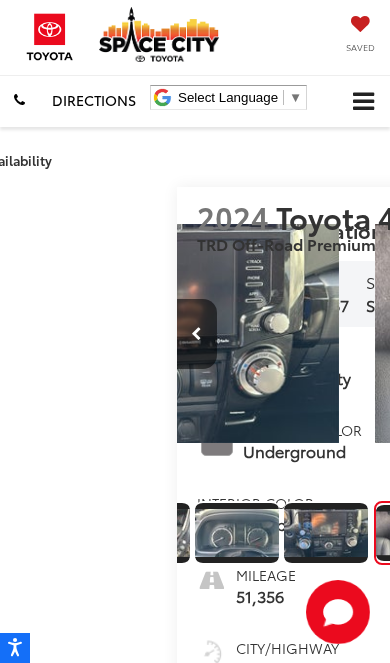 click at bounding box center [583, 334] 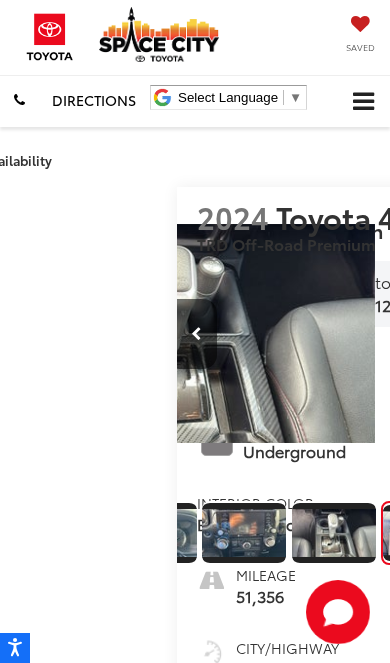 click at bounding box center [583, 334] 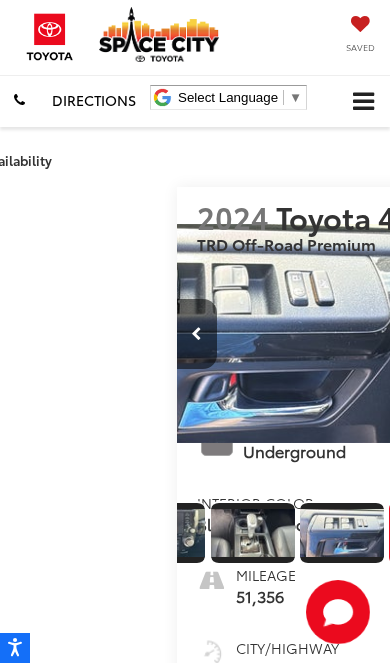 click at bounding box center (583, 334) 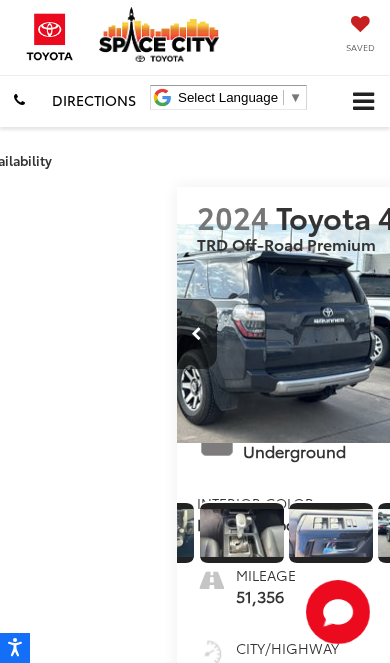 click at bounding box center [583, 334] 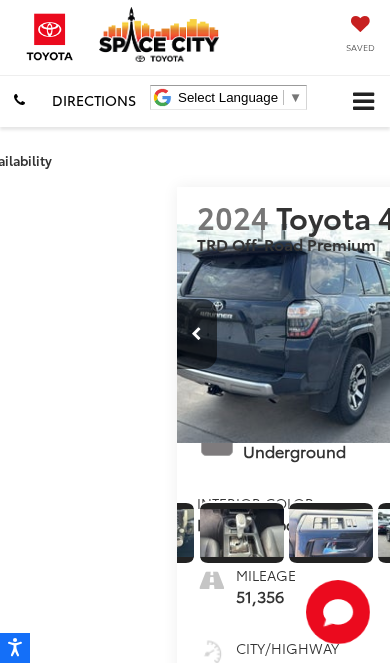 click at bounding box center [571, 333] 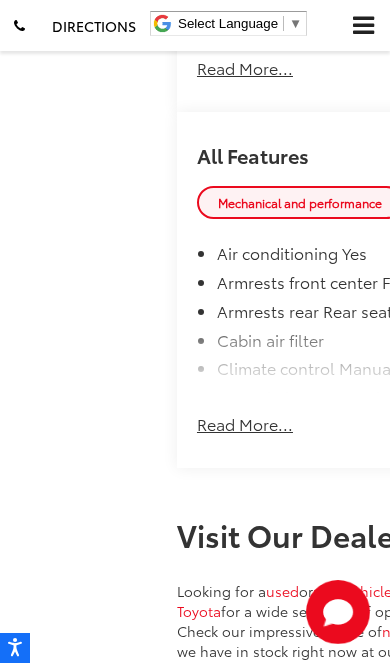 click on "View More Highlights..." at bounding box center [285, -862] 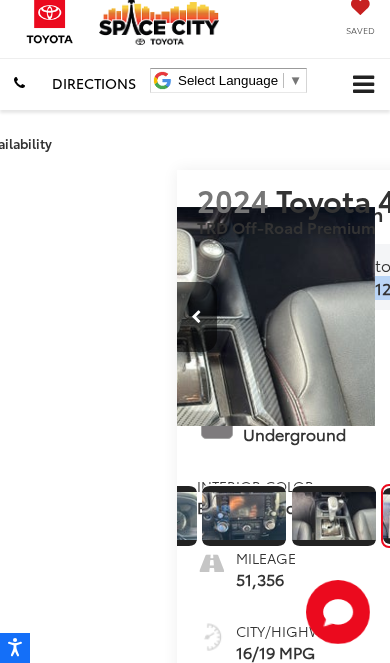 scroll, scrollTop: 16, scrollLeft: 0, axis: vertical 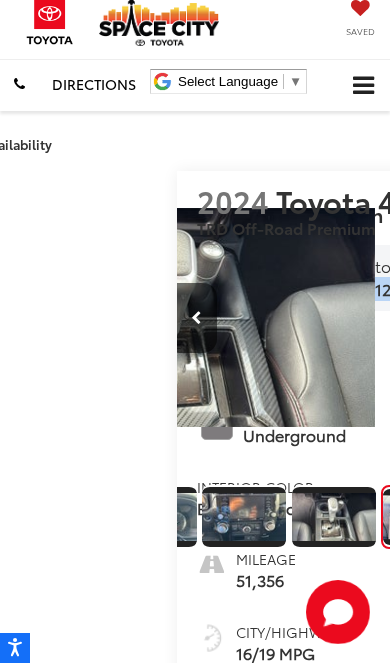 click at bounding box center [196, 318] 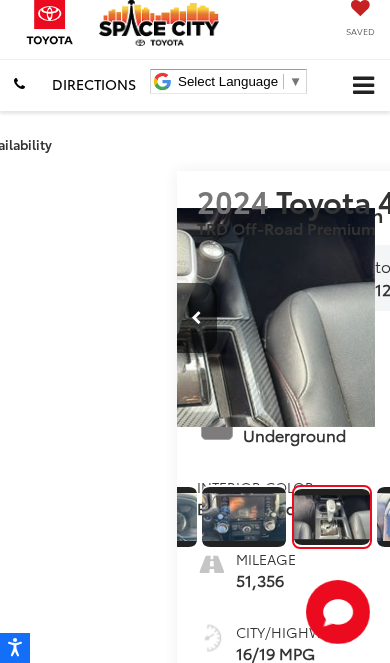 scroll, scrollTop: 0, scrollLeft: 2069, axis: horizontal 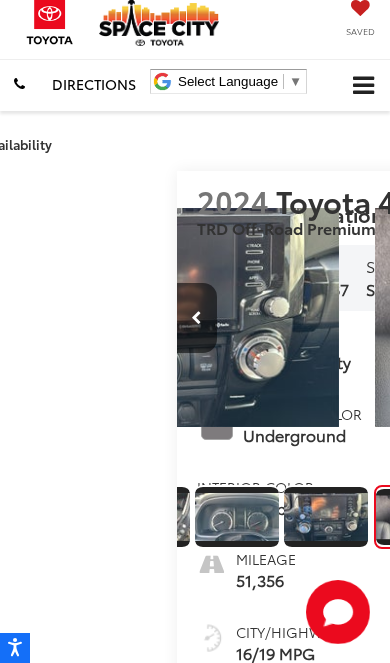 click at bounding box center (196, 318) 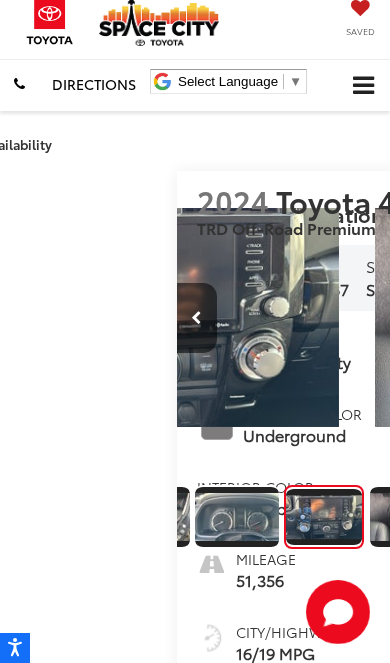 scroll, scrollTop: 0, scrollLeft: 186, axis: horizontal 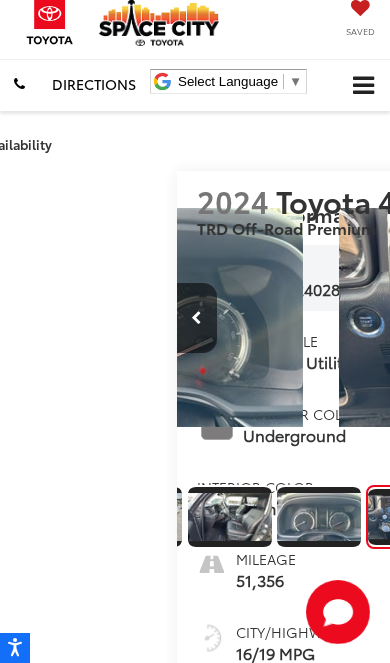click at bounding box center (197, 318) 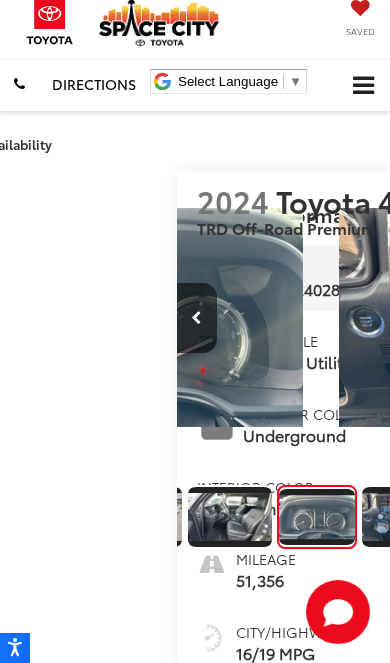 scroll, scrollTop: 0, scrollLeft: 142, axis: horizontal 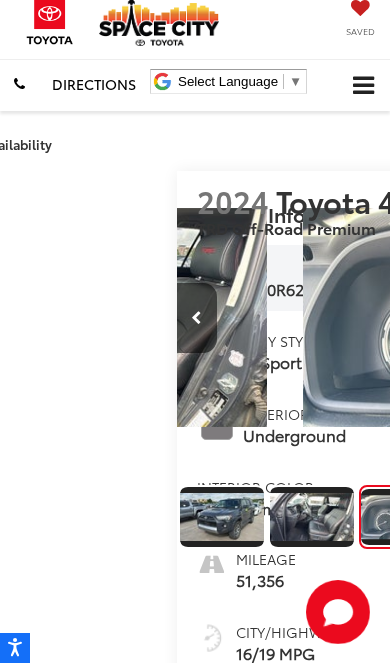 click at bounding box center [197, 318] 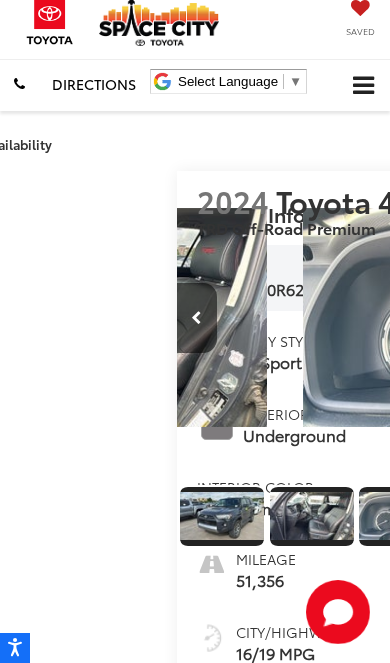 scroll, scrollTop: 0, scrollLeft: 831, axis: horizontal 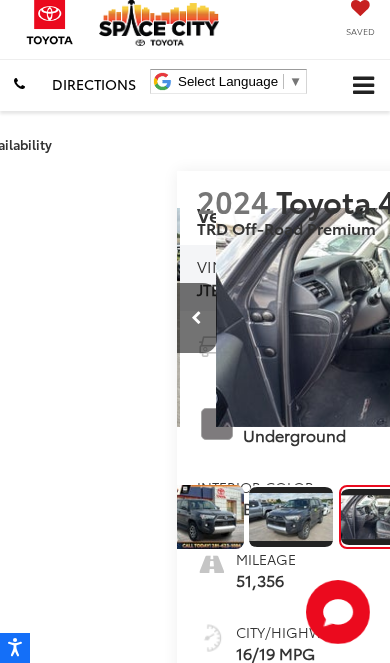 click at bounding box center [196, 318] 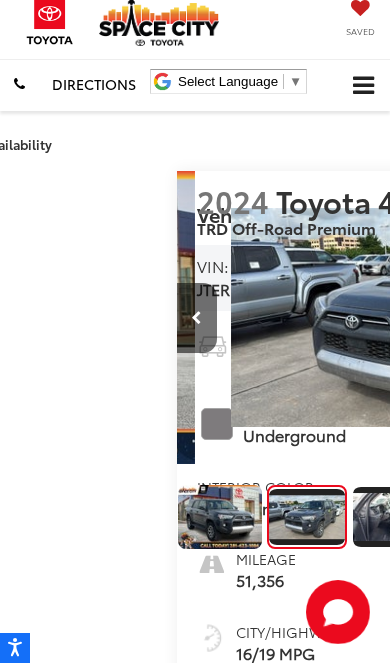 click at bounding box center [196, 318] 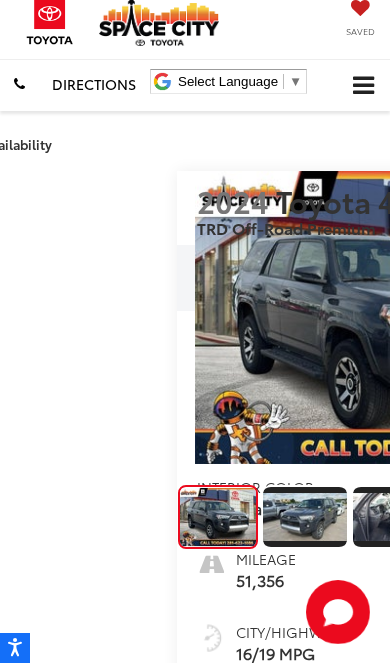 click at bounding box center (209, 317) 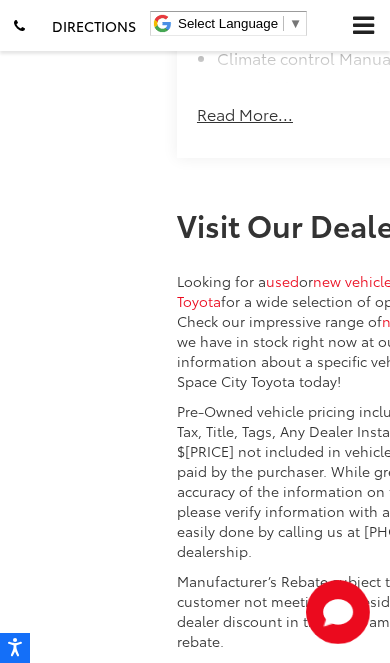 click on "Read More..." at bounding box center [245, -830] 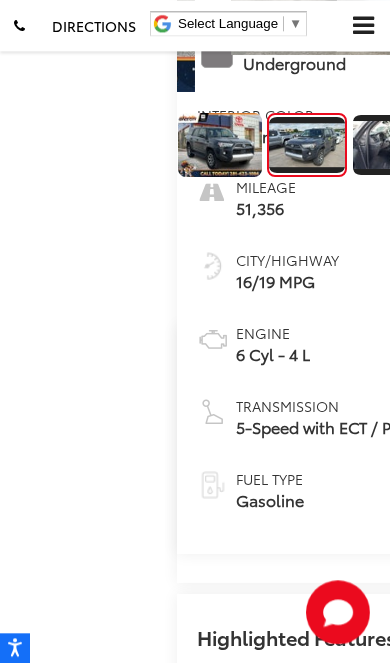 scroll, scrollTop: 0, scrollLeft: 0, axis: both 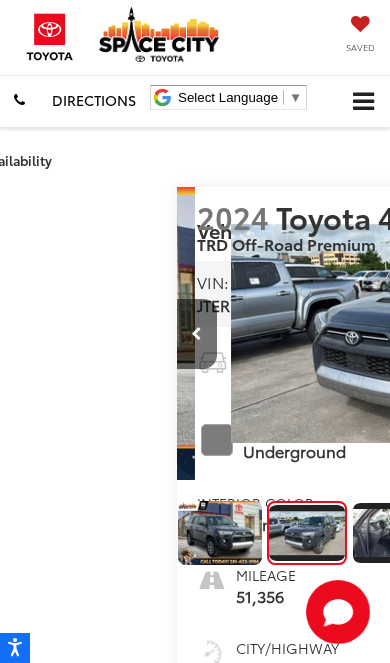 click at bounding box center [-185, 160] 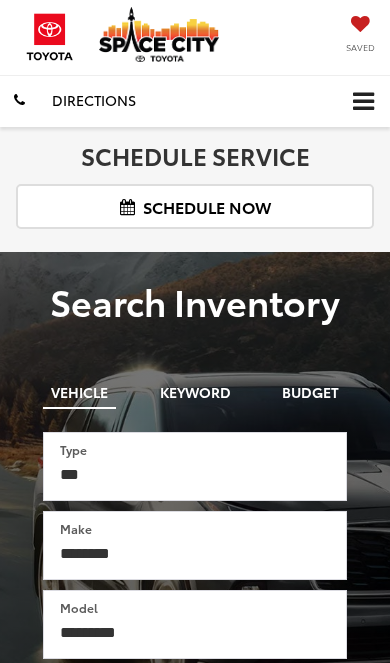 scroll, scrollTop: 0, scrollLeft: 0, axis: both 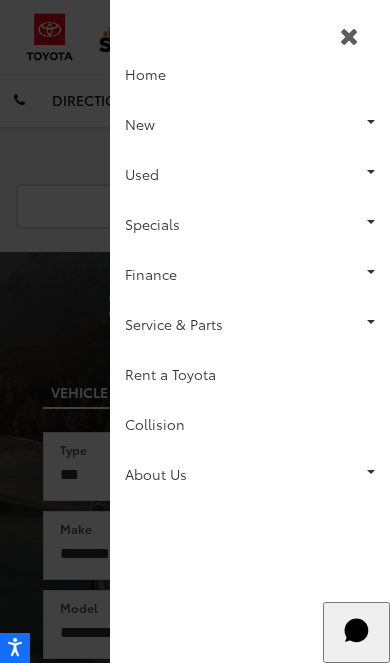 click on "Used" at bounding box center (250, 174) 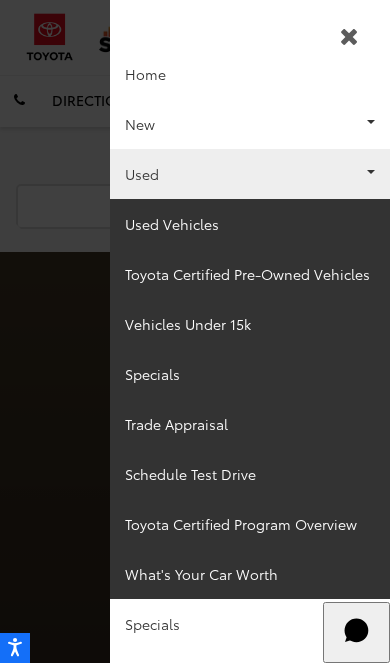 click on "Used Vehicles" at bounding box center (250, 224) 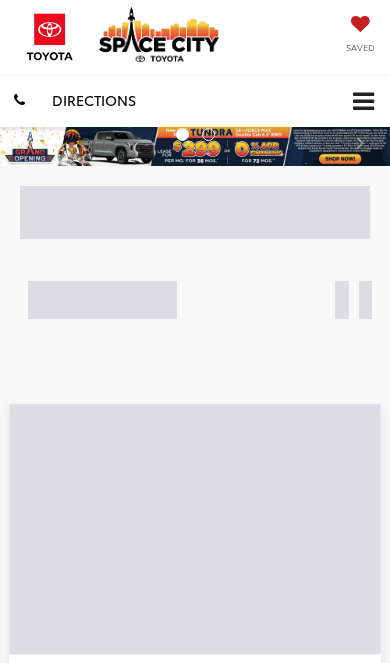 scroll, scrollTop: 0, scrollLeft: 0, axis: both 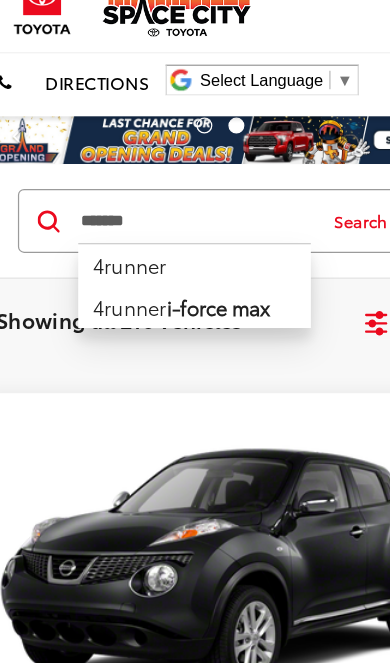 type on "*******" 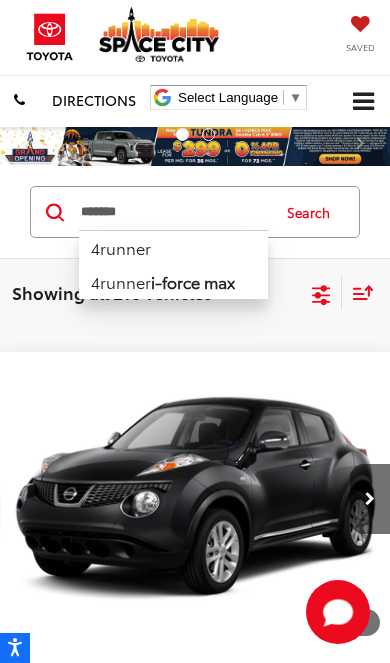 click on "4runner" at bounding box center (173, 247) 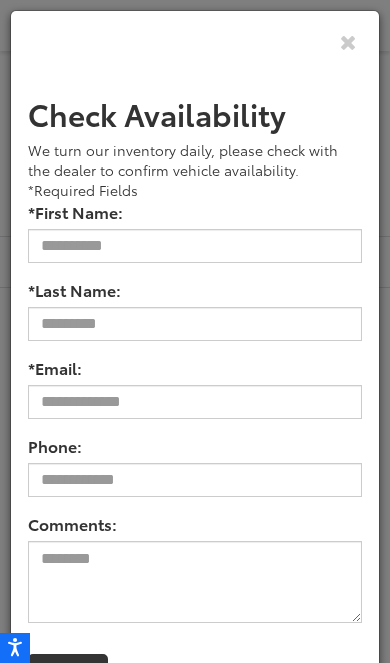 click at bounding box center [348, 41] 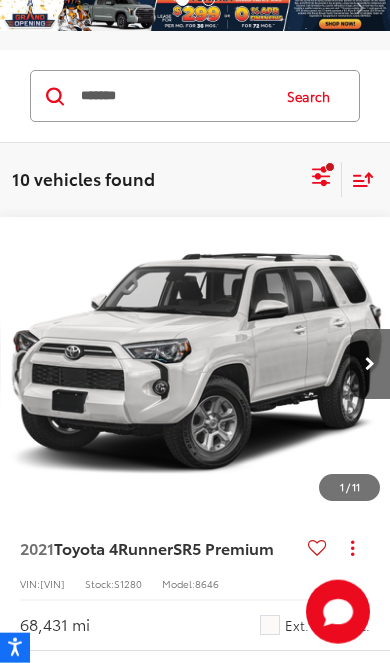 scroll, scrollTop: 0, scrollLeft: 0, axis: both 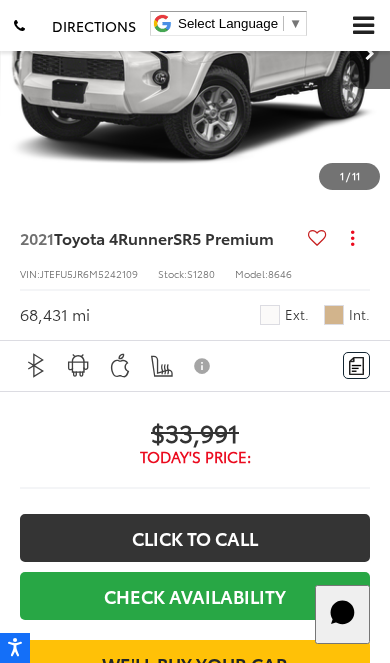 click at bounding box center (196, 54) 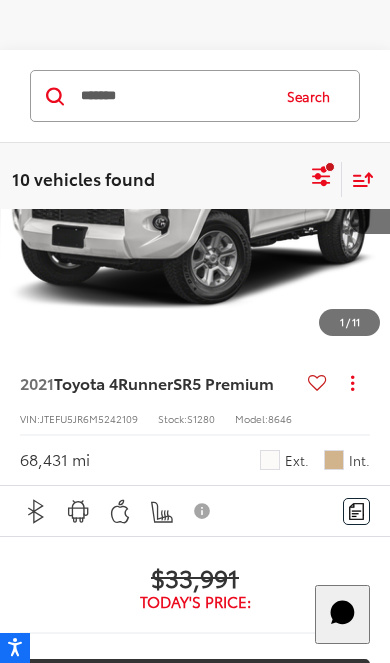 scroll, scrollTop: 300, scrollLeft: 0, axis: vertical 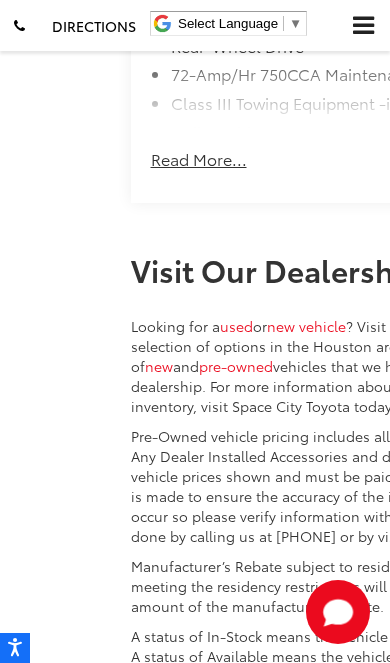 click on "View More Highlights..." at bounding box center (239, -759) 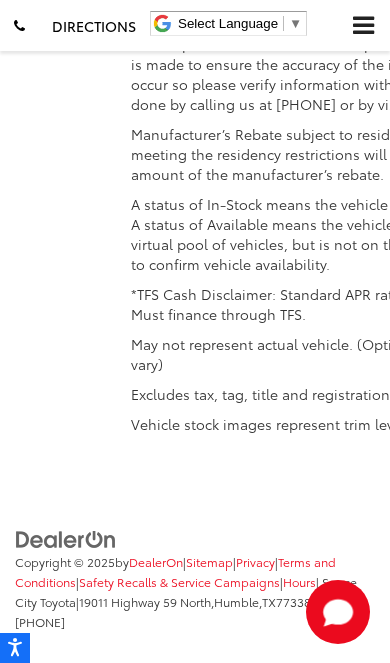 scroll, scrollTop: 3105, scrollLeft: 0, axis: vertical 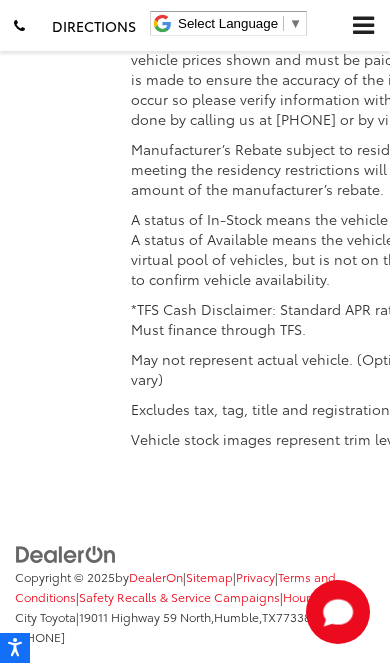 click on "Read More..." at bounding box center (199, -834) 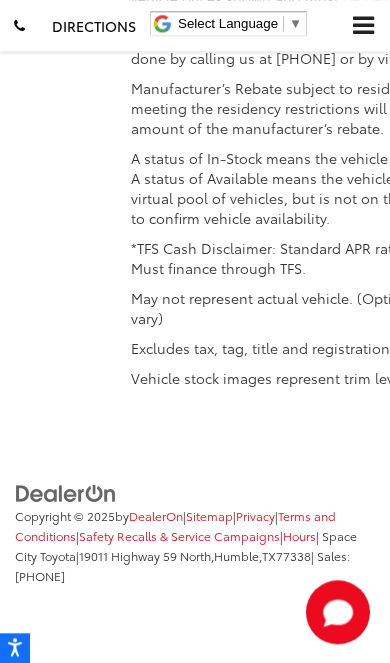 scroll, scrollTop: 4907, scrollLeft: 0, axis: vertical 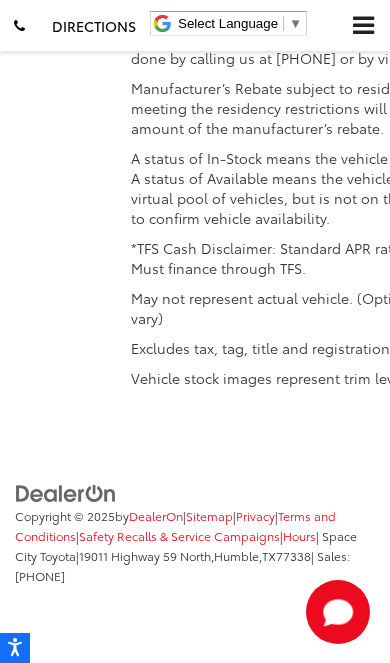 click on "Read More..." at bounding box center (199, -329) 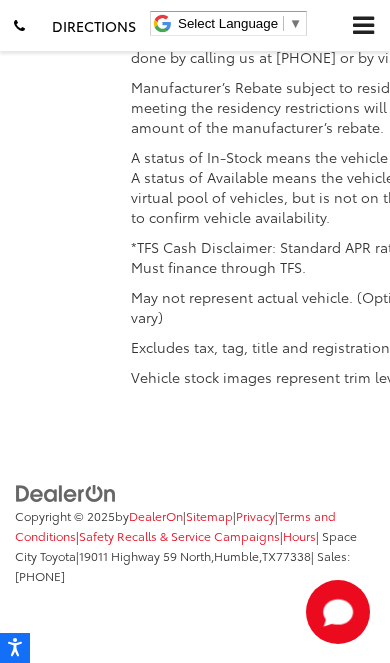 scroll, scrollTop: 4776, scrollLeft: 0, axis: vertical 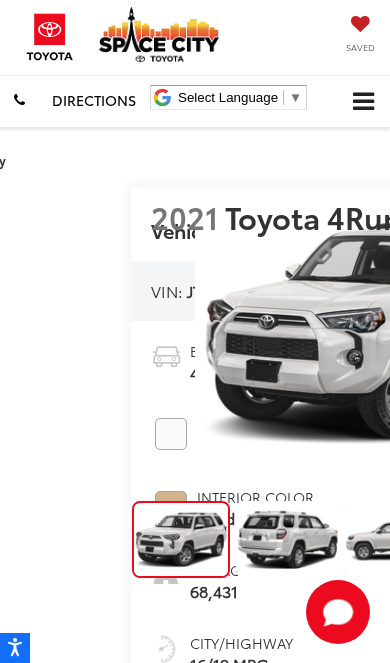 click at bounding box center [363, 102] 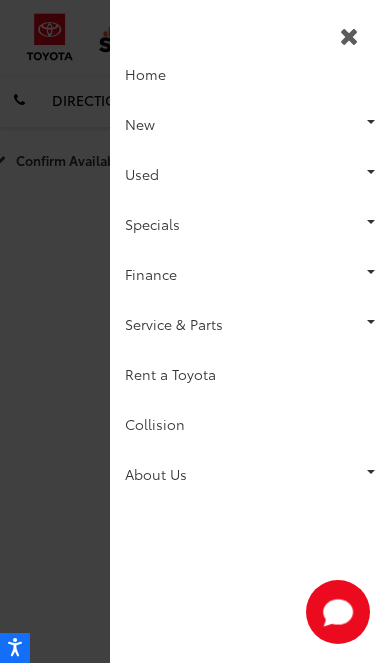 click on "New" at bounding box center [250, 124] 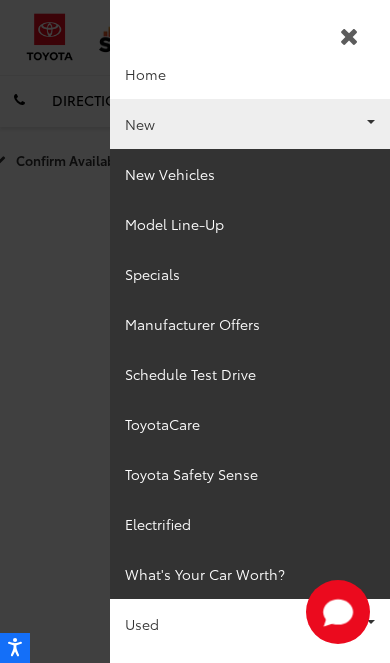 click on "New" at bounding box center [250, 124] 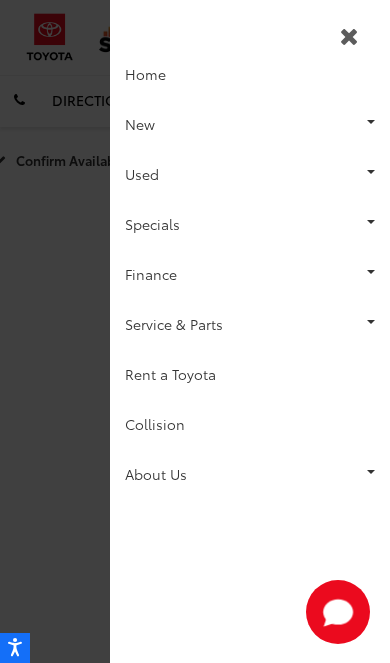 click at bounding box center (195, 331) 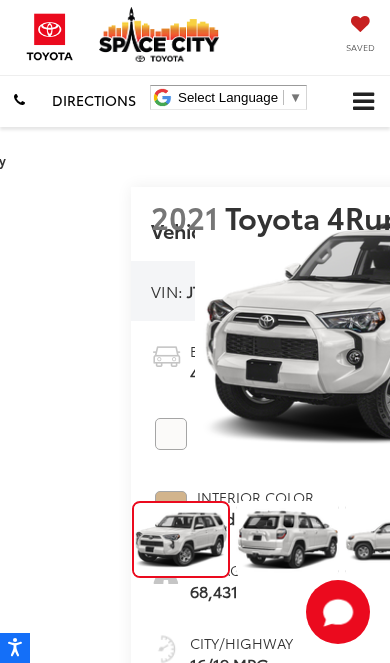 click at bounding box center [-231, 160] 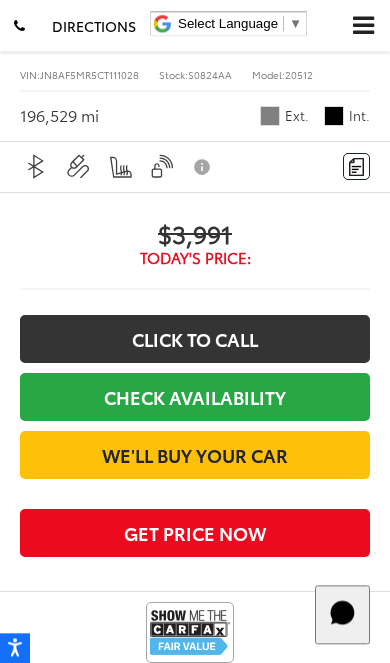 scroll, scrollTop: 0, scrollLeft: 0, axis: both 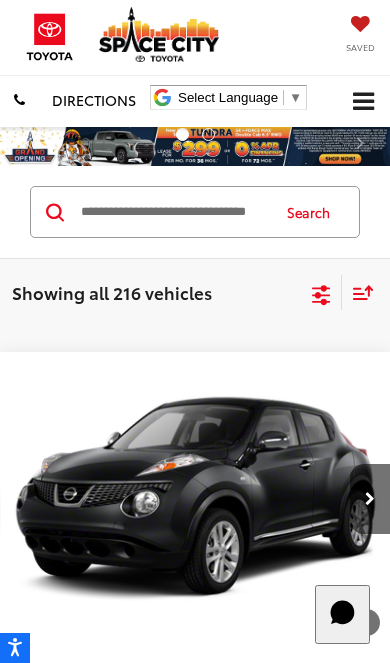 click at bounding box center [173, 212] 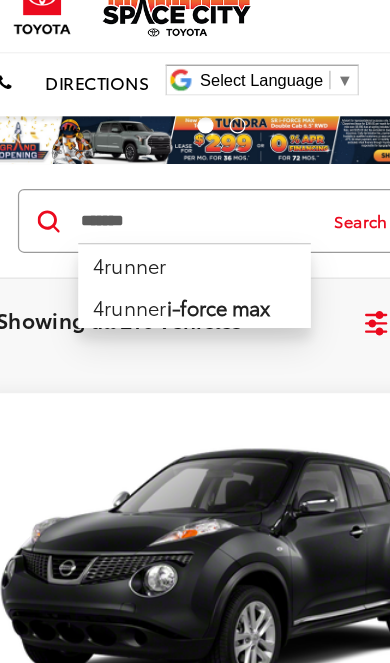 click on "4runner" at bounding box center (173, 247) 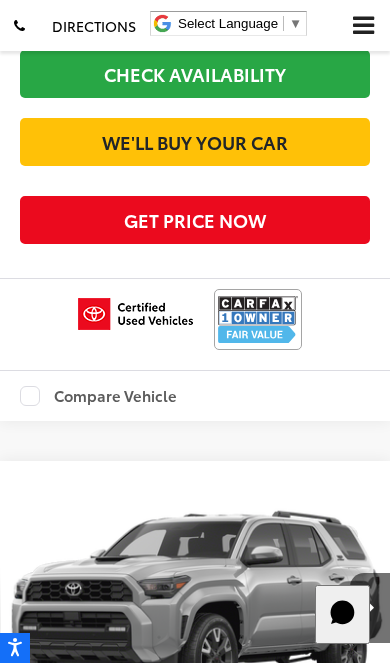 scroll, scrollTop: 9783, scrollLeft: 0, axis: vertical 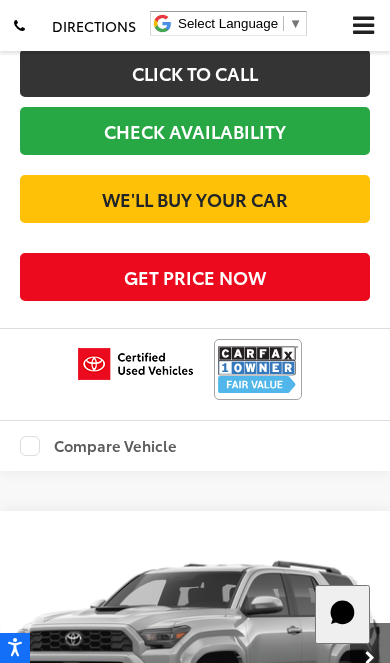 click at bounding box center [370, -479] 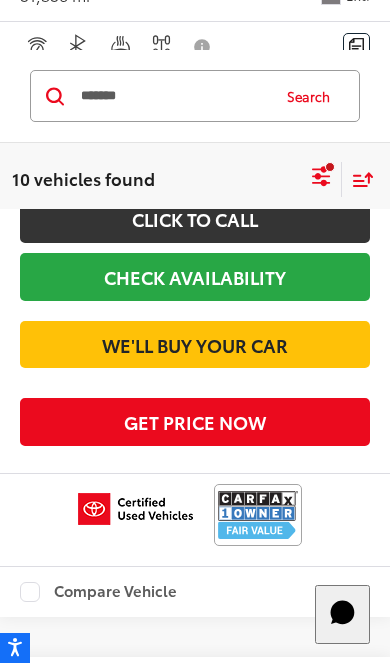 scroll, scrollTop: 0, scrollLeft: 1966, axis: horizontal 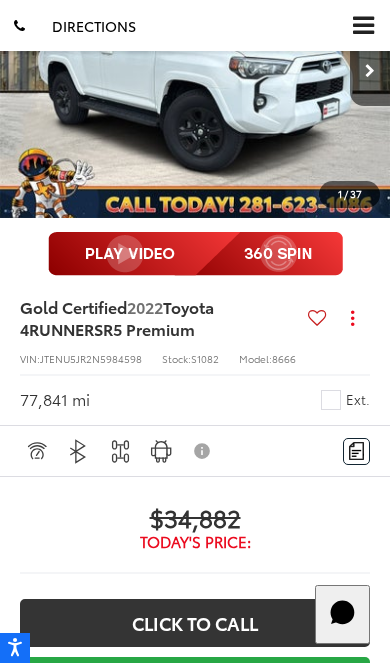 click at bounding box center [370, 71] 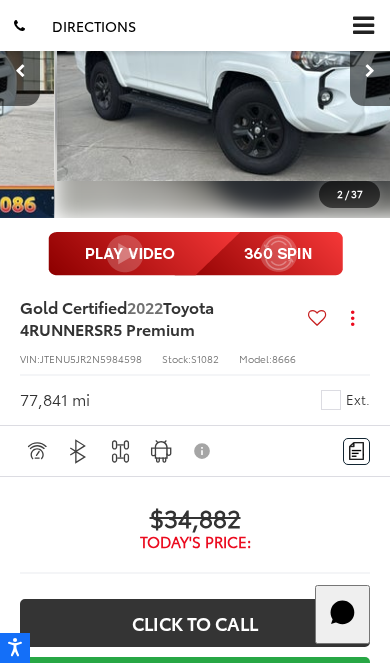 scroll, scrollTop: 0, scrollLeft: 393, axis: horizontal 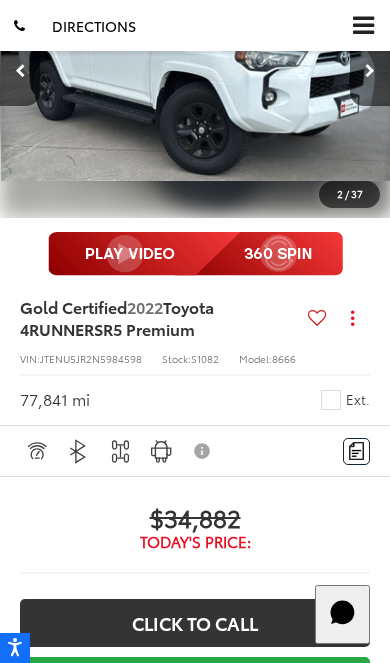 click on "Gold Certified 2022  Toyota 4RUNNER  SR5 Premium" at bounding box center (160, 318) 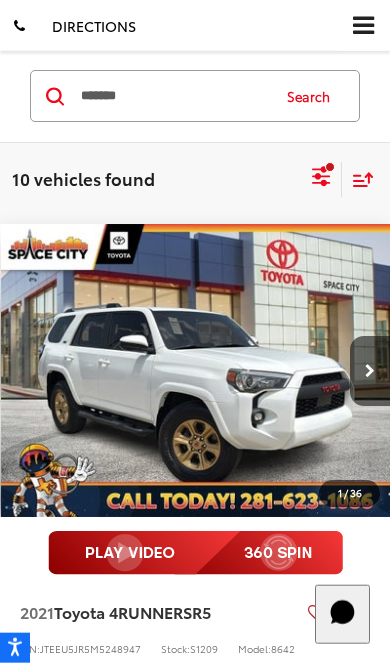 scroll, scrollTop: 1186, scrollLeft: 0, axis: vertical 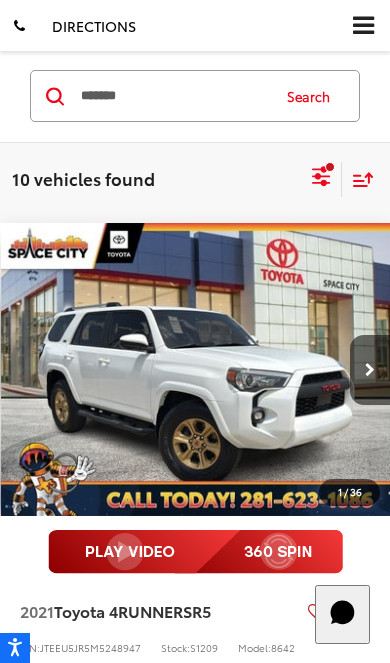 click at bounding box center [370, 370] 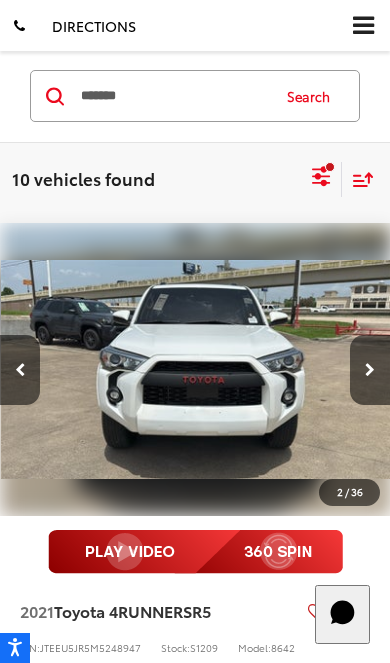 click at bounding box center [20, 370] 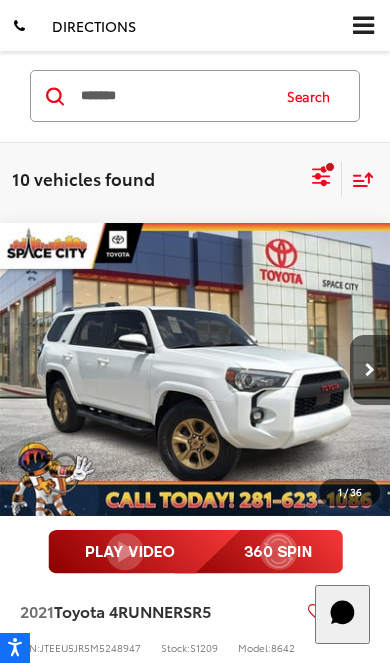scroll, scrollTop: 0, scrollLeft: 0, axis: both 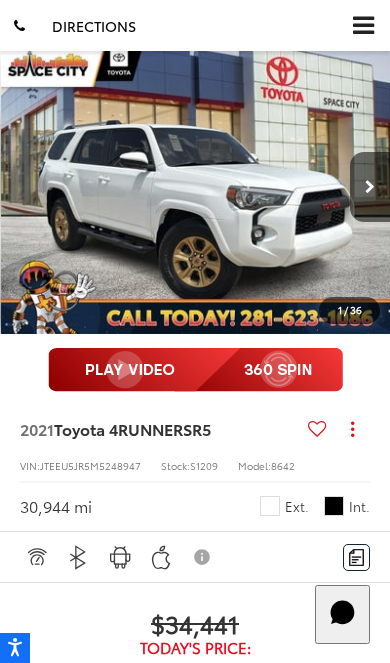 click at bounding box center (370, 187) 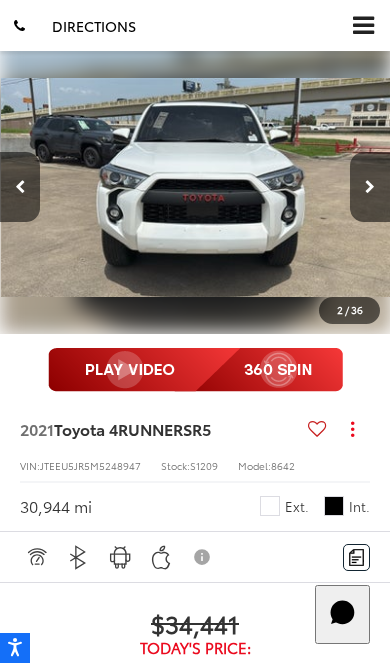 click at bounding box center (370, 187) 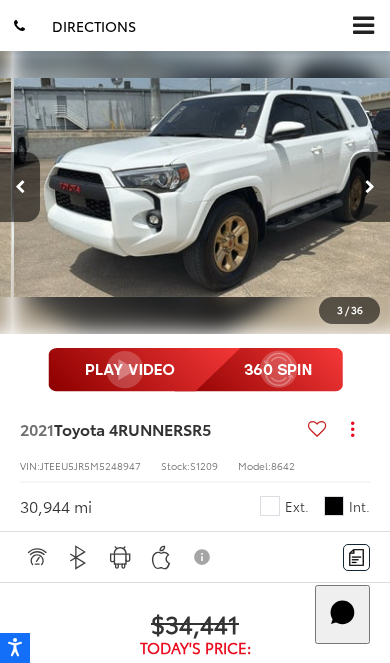 click at bounding box center (370, 187) 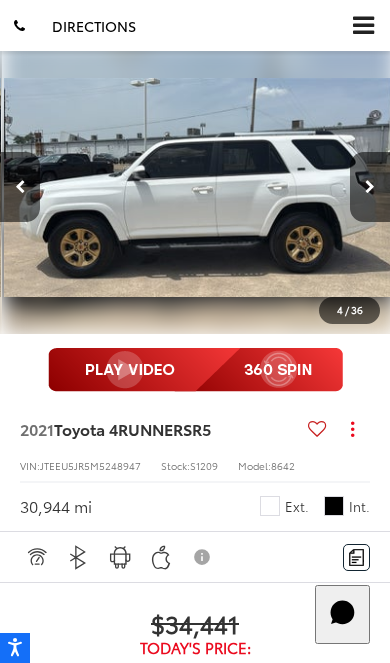 click at bounding box center (370, 187) 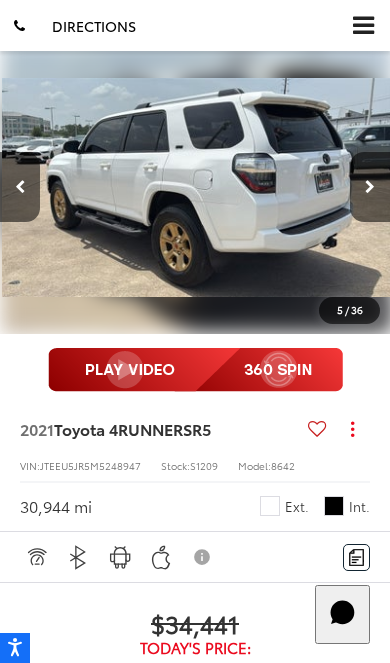 scroll, scrollTop: 0, scrollLeft: 1572, axis: horizontal 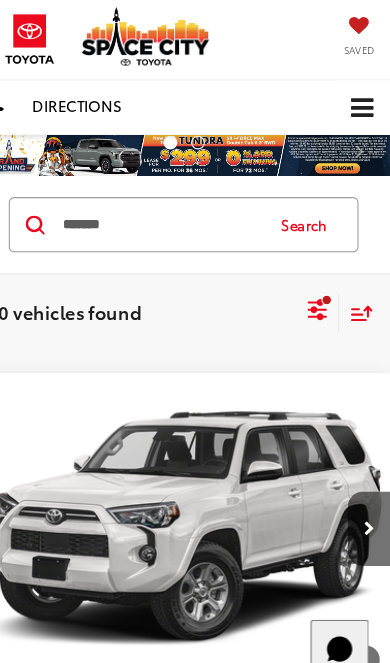 click on "*******" at bounding box center [173, 212] 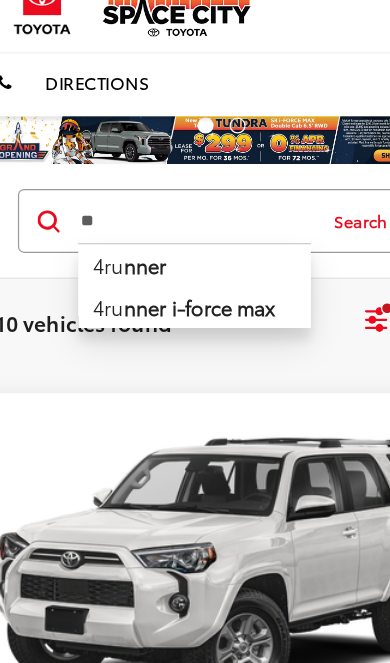 type on "*" 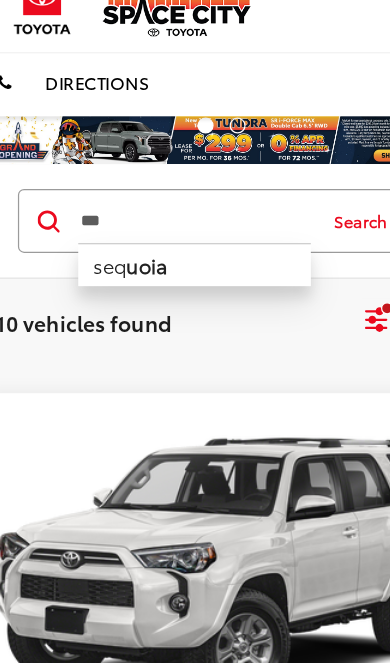 click on "seq uoia" at bounding box center [173, 247] 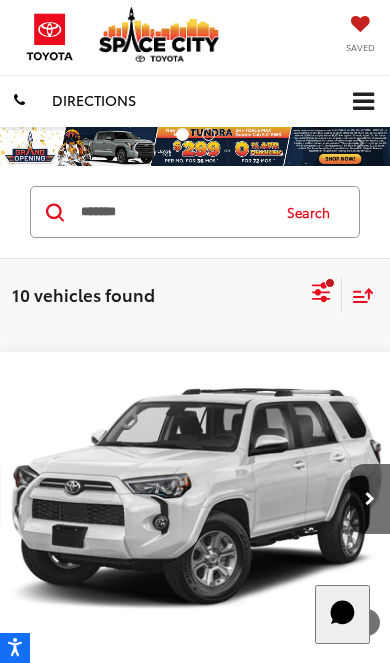click on "Search" at bounding box center (313, 212) 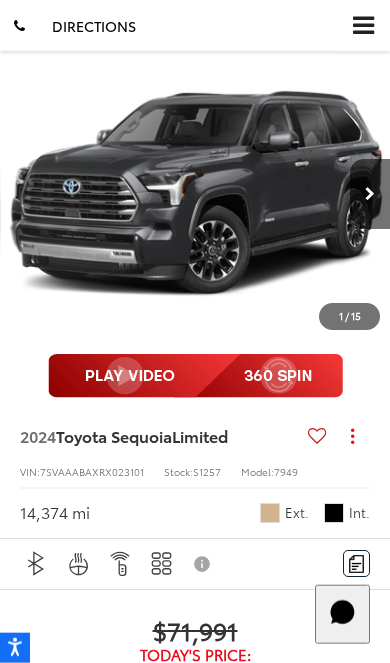 scroll, scrollTop: 159, scrollLeft: 0, axis: vertical 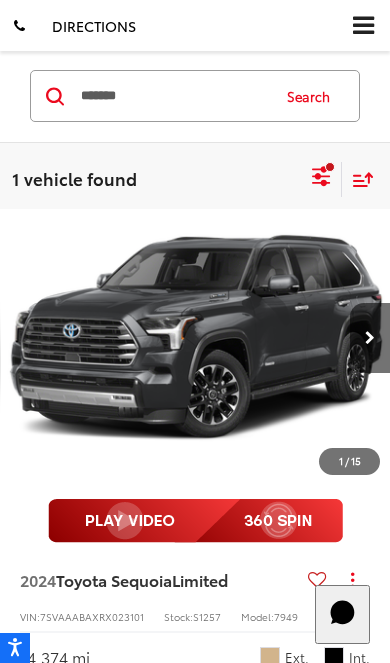 click at bounding box center (370, 338) 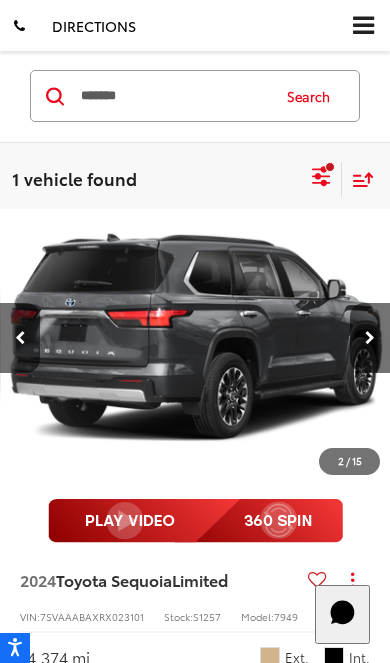 click at bounding box center [370, 338] 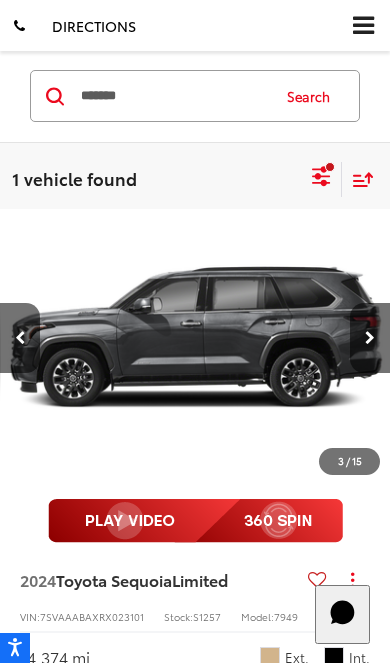 click at bounding box center (370, 338) 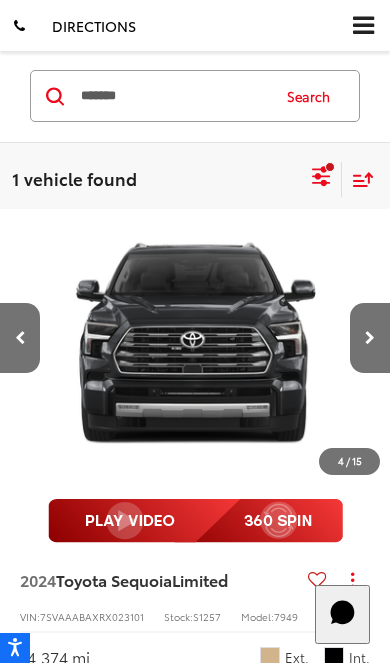 click at bounding box center [370, 338] 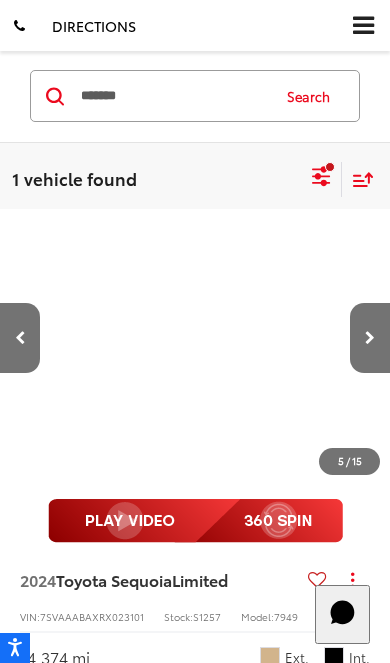 scroll, scrollTop: 0, scrollLeft: 1572, axis: horizontal 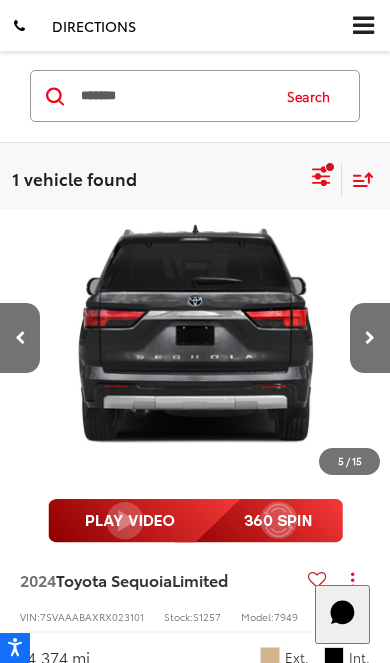 click at bounding box center [370, 338] 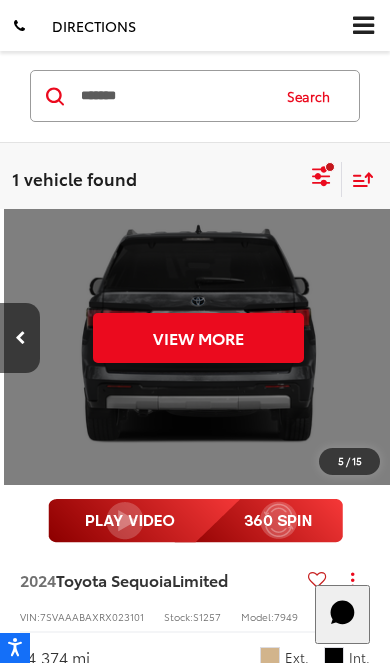 scroll, scrollTop: 0, scrollLeft: 1965, axis: horizontal 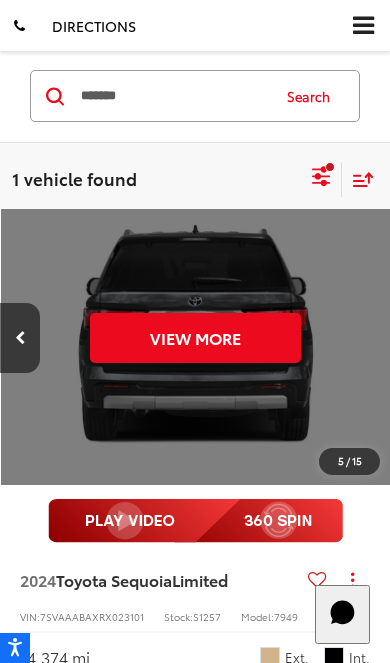 click on "View More" at bounding box center [195, 338] 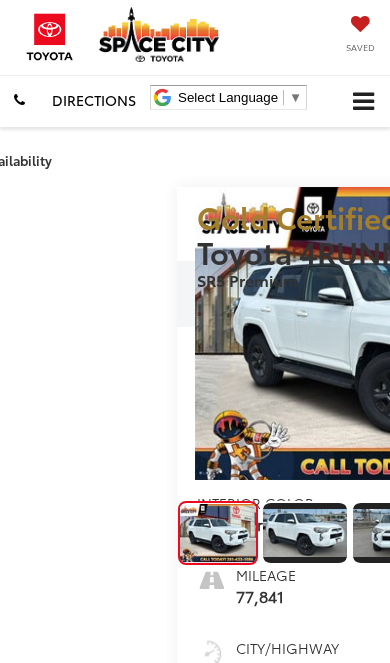 scroll, scrollTop: 763, scrollLeft: 0, axis: vertical 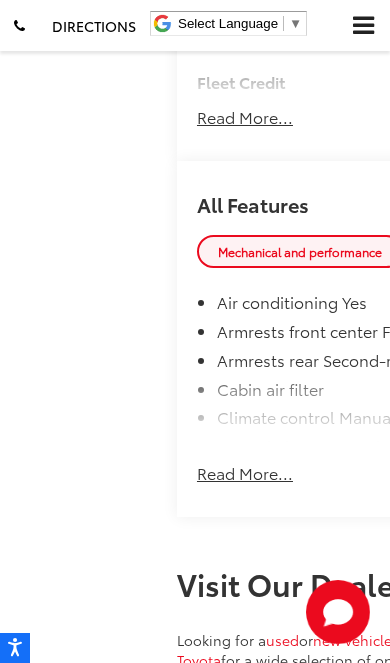 click on "View More Highlights..." at bounding box center (285, -813) 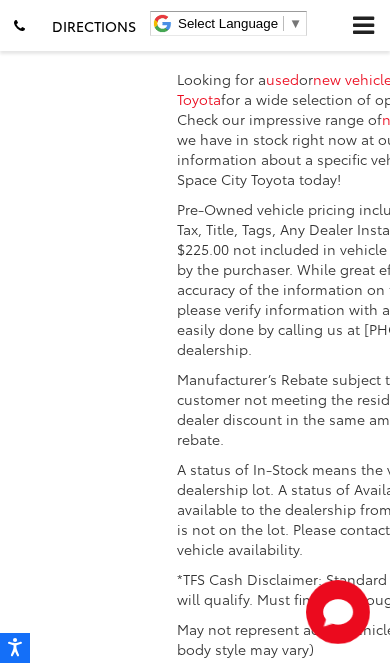 scroll, scrollTop: 3687, scrollLeft: 0, axis: vertical 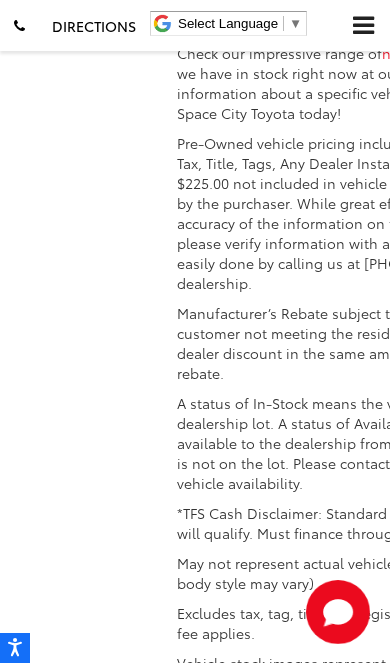 click on "Dealer Comments
Space City Toyota is your premier Houston area Toyota dealer. Family-owned and operated, we proudly offer our customers award-winning customer service, sales, and maintenance. From the moment you first reach out to us, you'll see that we’re committed to providing you with an unmatched experience that will last long after the sale. We’ll be by your side every step of the way. From matching you with your dream ride to servicing it for years to come, you’ll see that the Space City way is the right way to do business. Whether you're looking to finance, lease, or maintain a new or pre-owned vehicle, Space City Toyota is the place to go!
Read More...
Hide Comments
Eligible Benefits" at bounding box center [390, -1102] 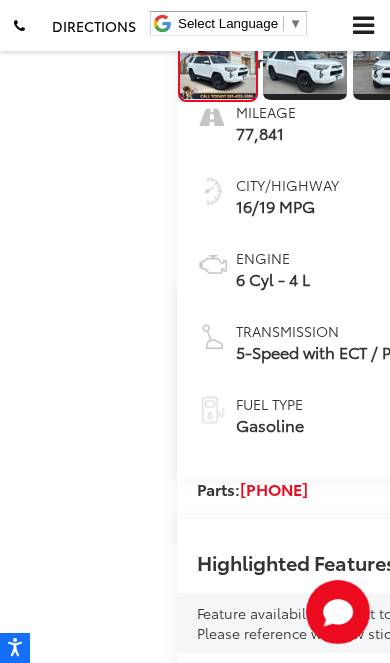 scroll, scrollTop: 0, scrollLeft: 0, axis: both 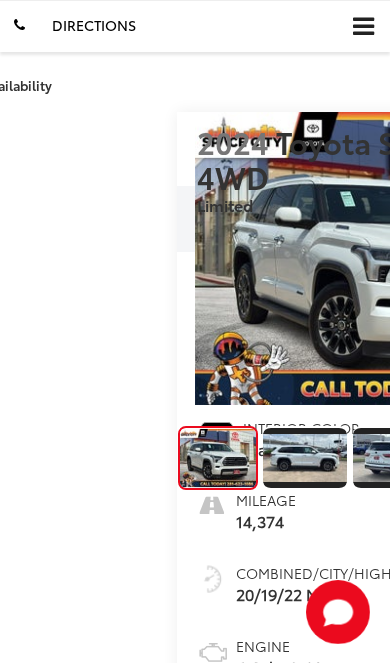 click at bounding box center (583, 259) 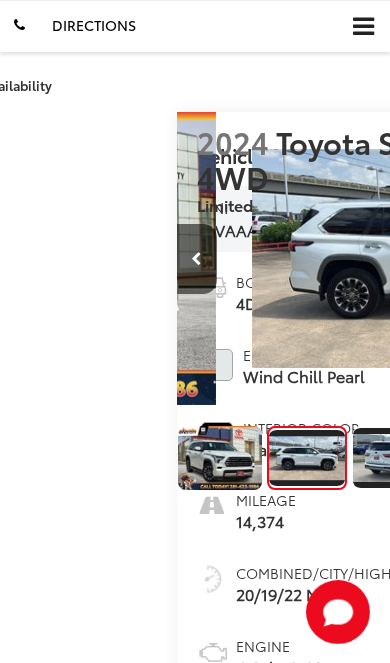 scroll, scrollTop: 0, scrollLeft: 390, axis: horizontal 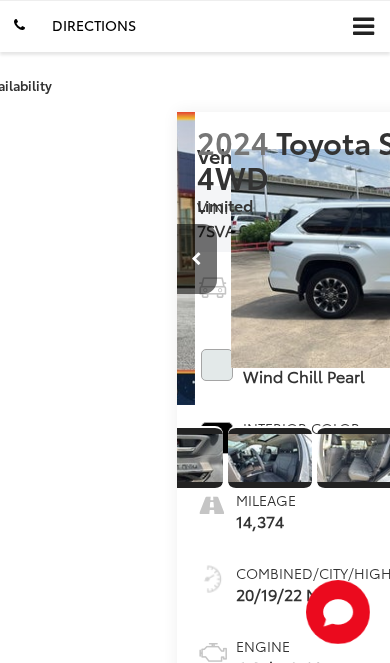 click at bounding box center (628, 458) 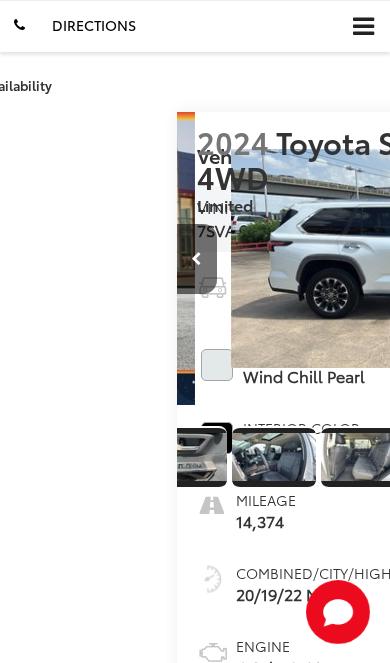 scroll, scrollTop: 0, scrollLeft: 5708, axis: horizontal 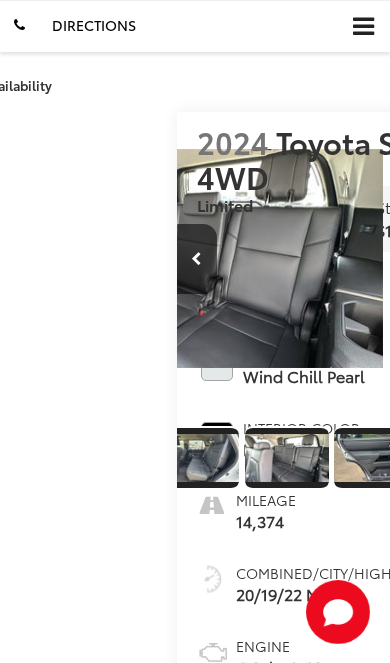 click at bounding box center (551, 458) 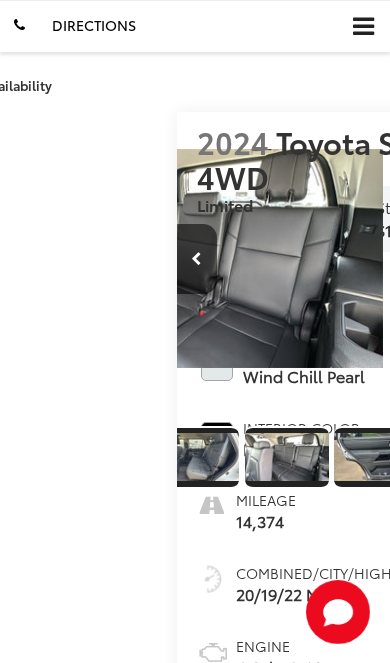 scroll, scrollTop: 0, scrollLeft: 7021, axis: horizontal 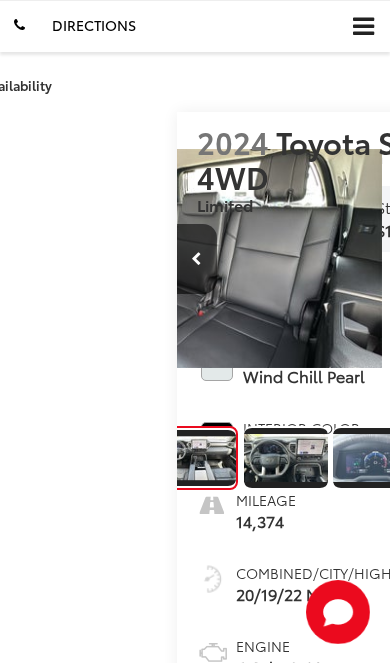click at bounding box center [643, 458] 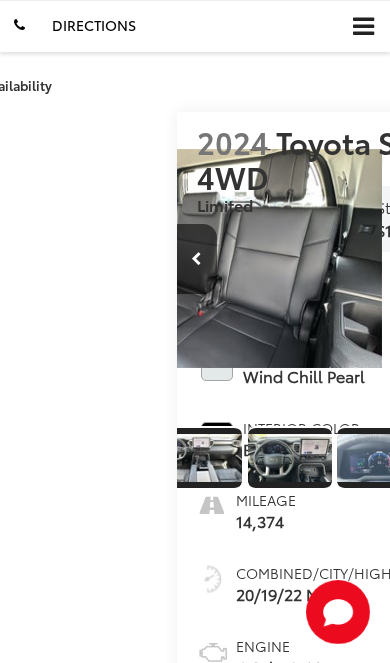 scroll, scrollTop: 0, scrollLeft: 1662, axis: horizontal 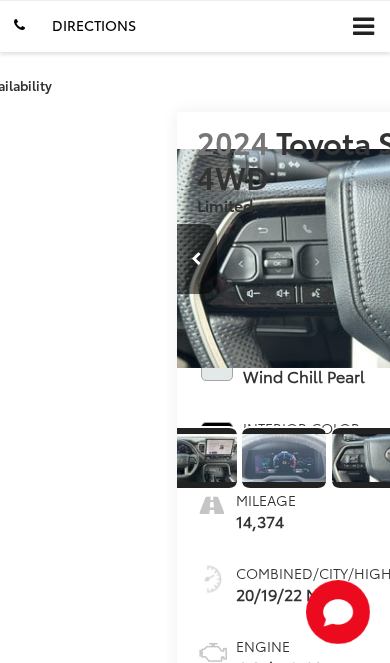 click at bounding box center [638, 458] 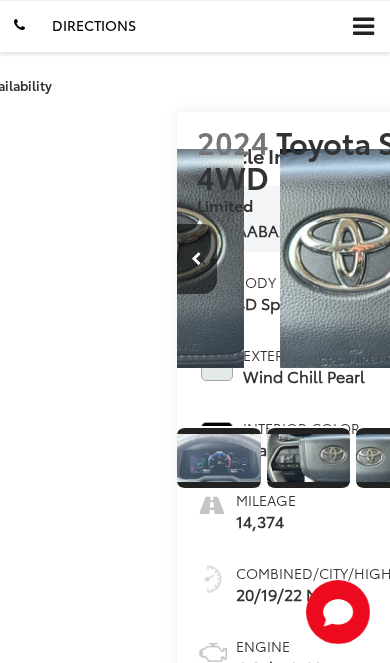 scroll, scrollTop: 0, scrollLeft: 1804, axis: horizontal 